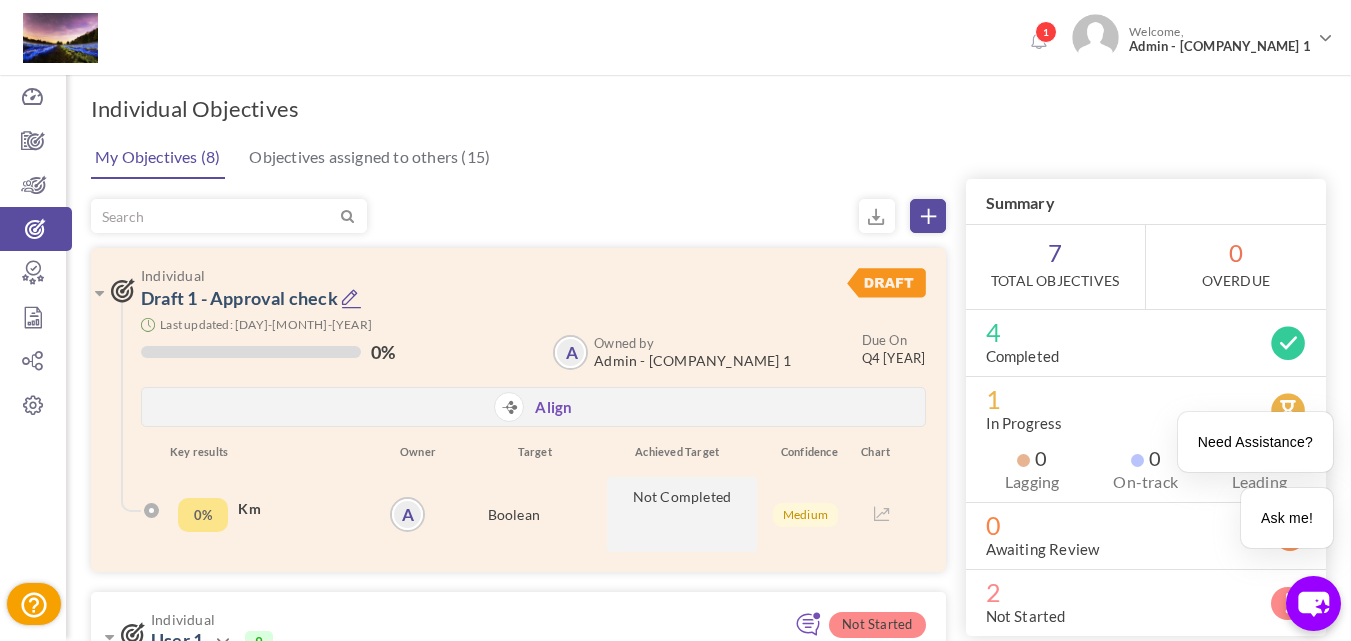scroll, scrollTop: 0, scrollLeft: 0, axis: both 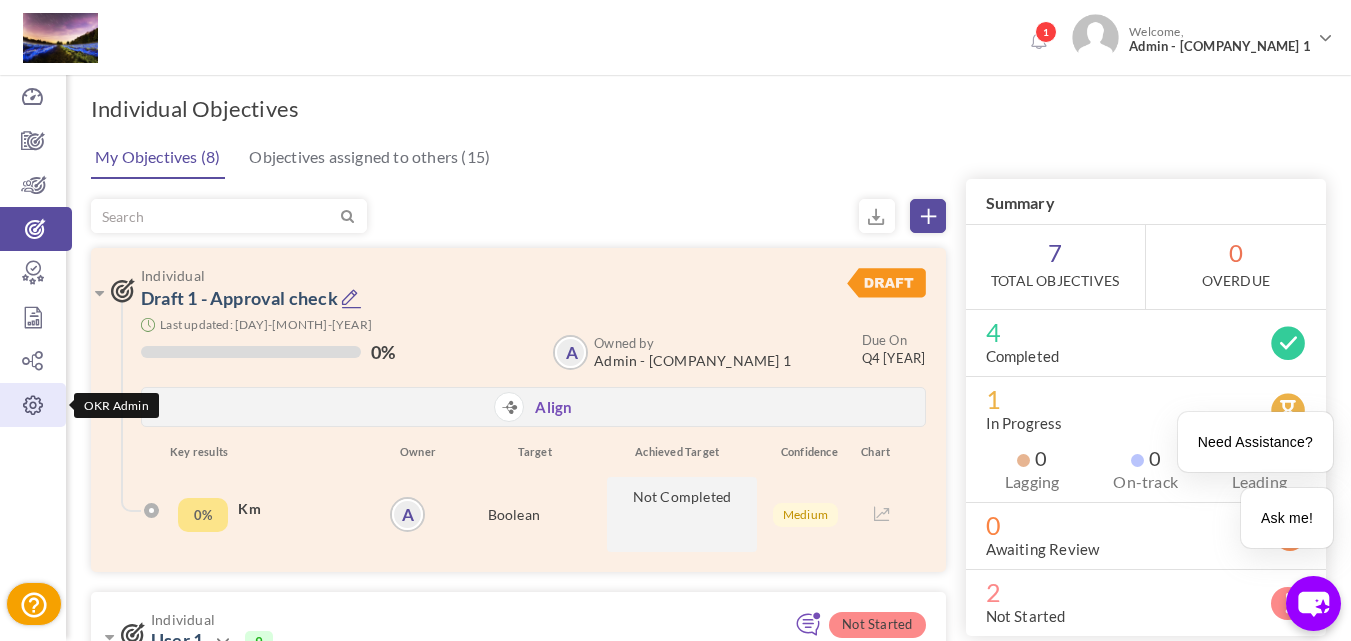 click on "OKR Admin" at bounding box center [33, 405] 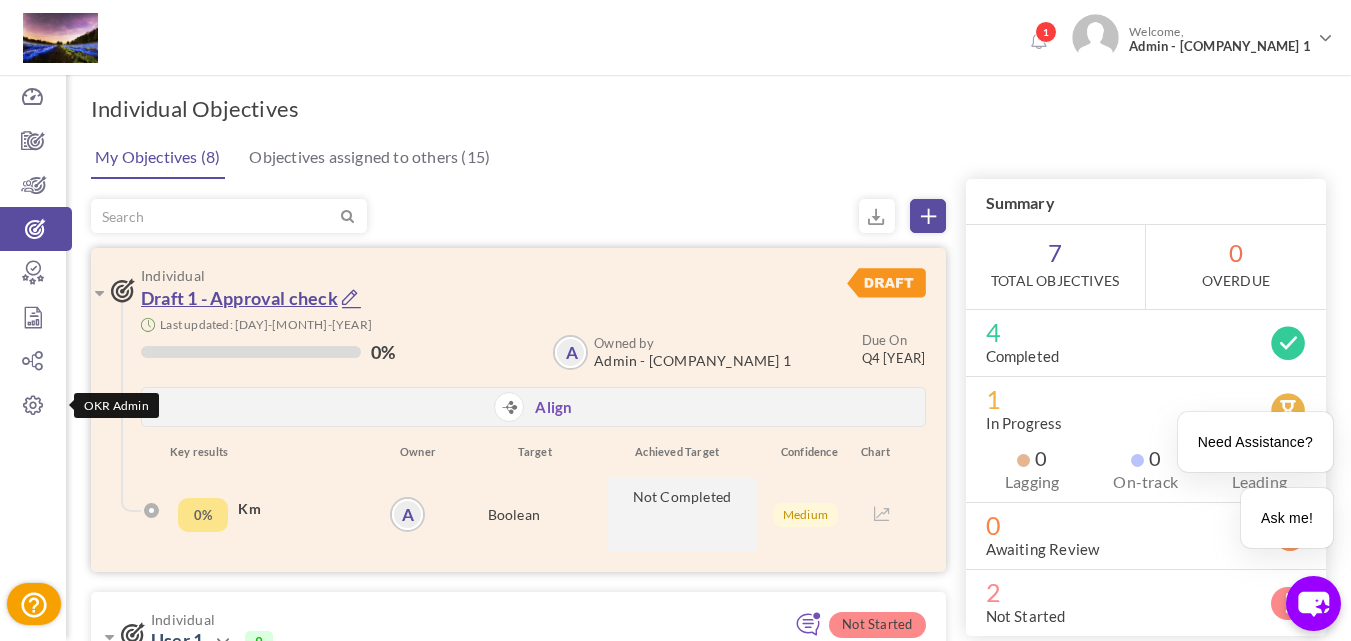 click on "Draft 1 - Approval check" at bounding box center [239, 298] 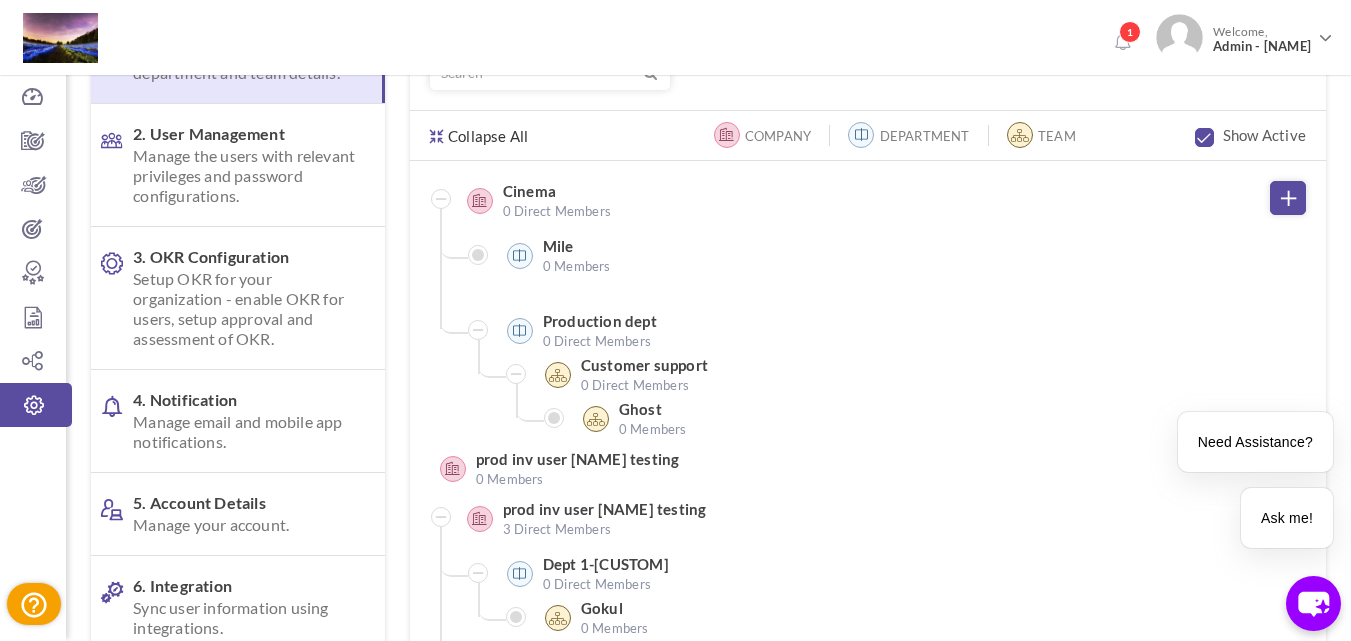 scroll, scrollTop: 0, scrollLeft: 0, axis: both 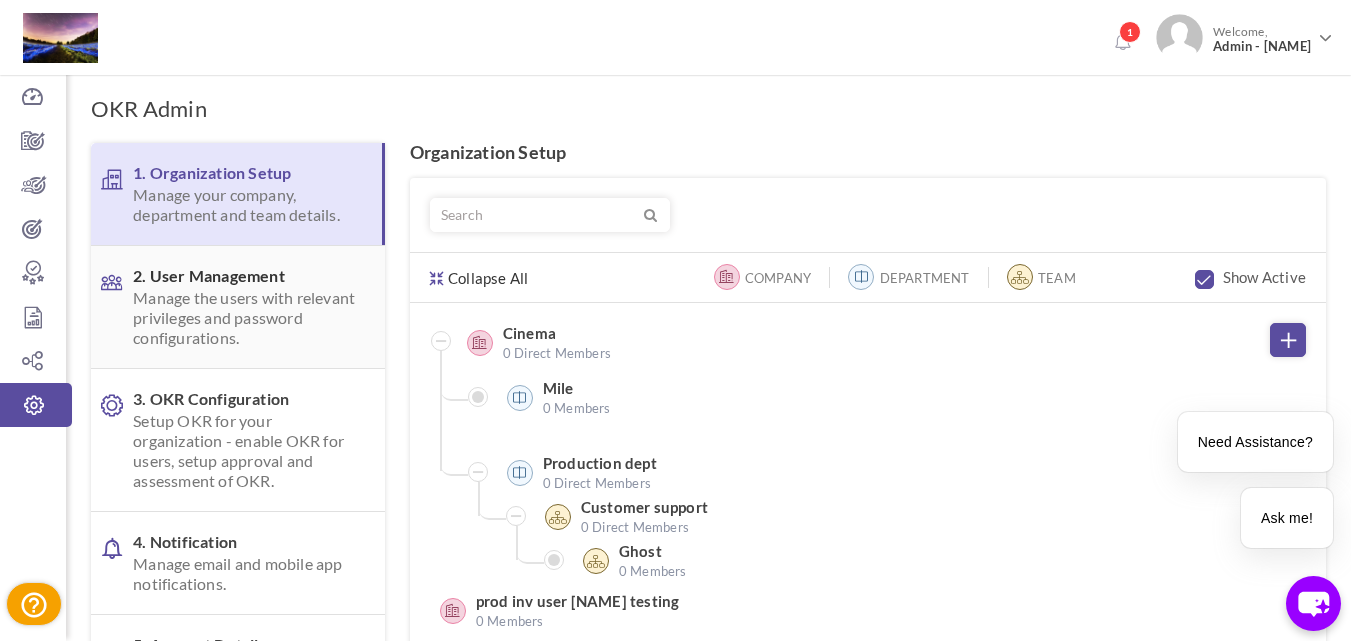 click on "Manage the users with relevant privileges and password configurations." at bounding box center [246, 318] 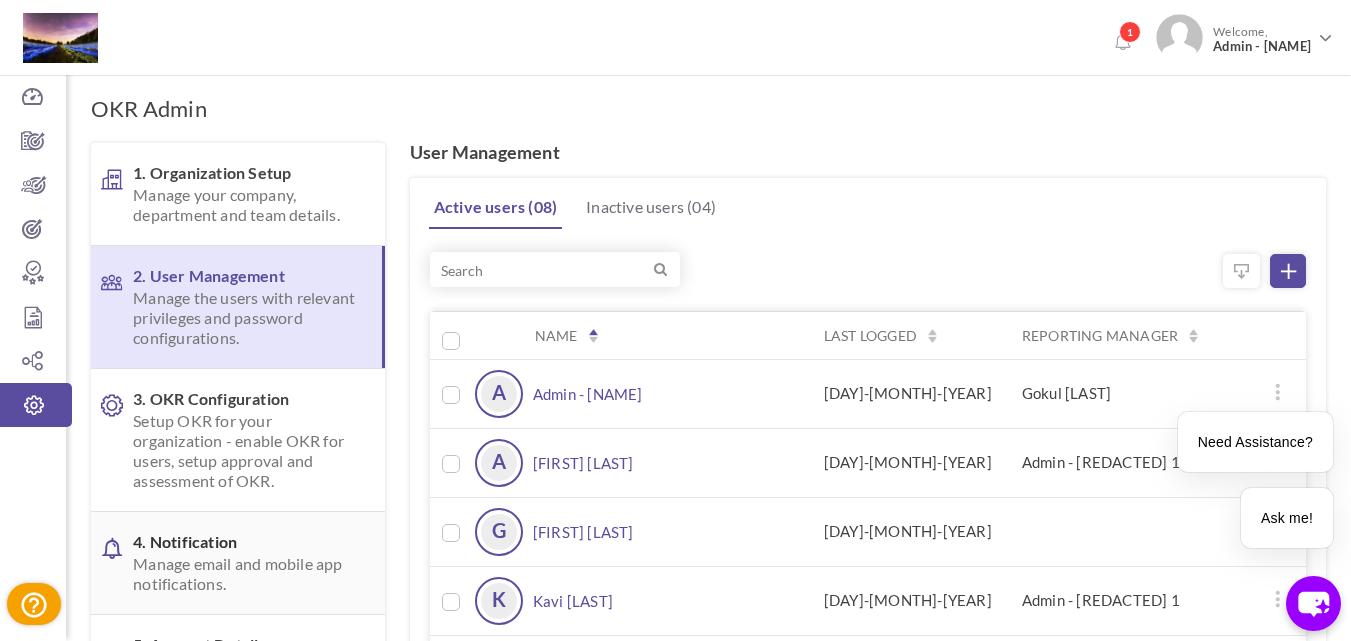 click on "4. Notification
Manage email and mobile app notifications." at bounding box center (238, 563) 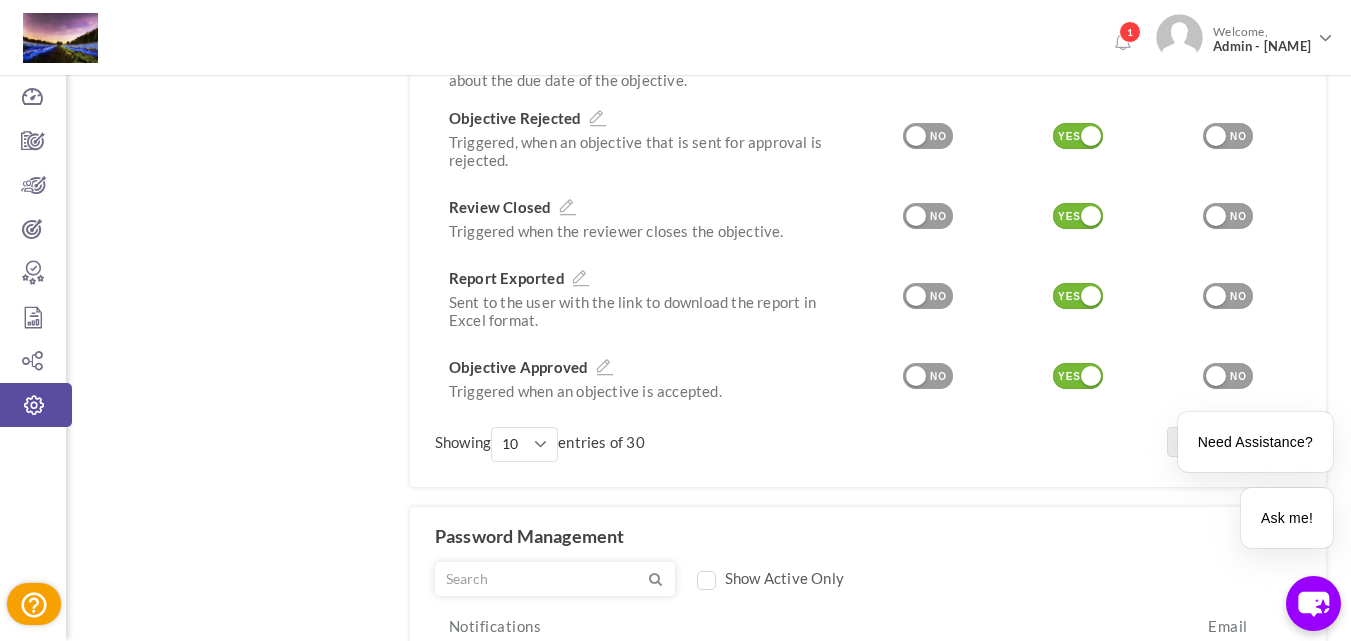 scroll, scrollTop: 800, scrollLeft: 0, axis: vertical 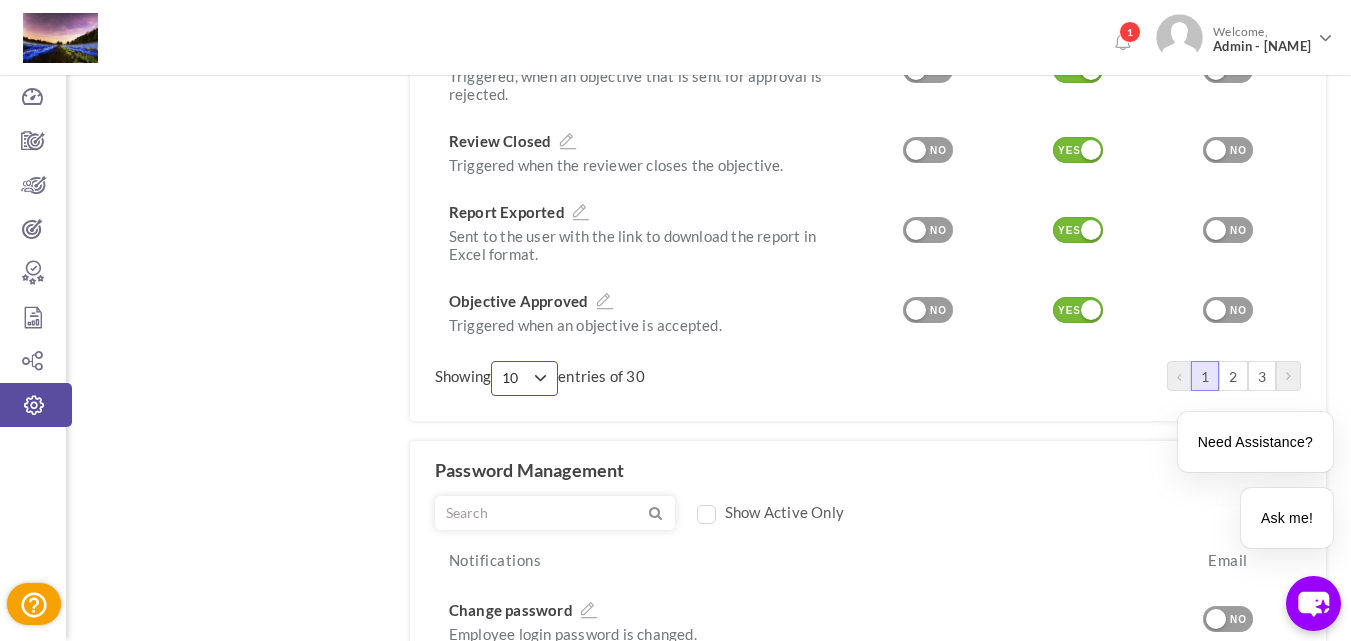 click on "10" at bounding box center [517, 378] 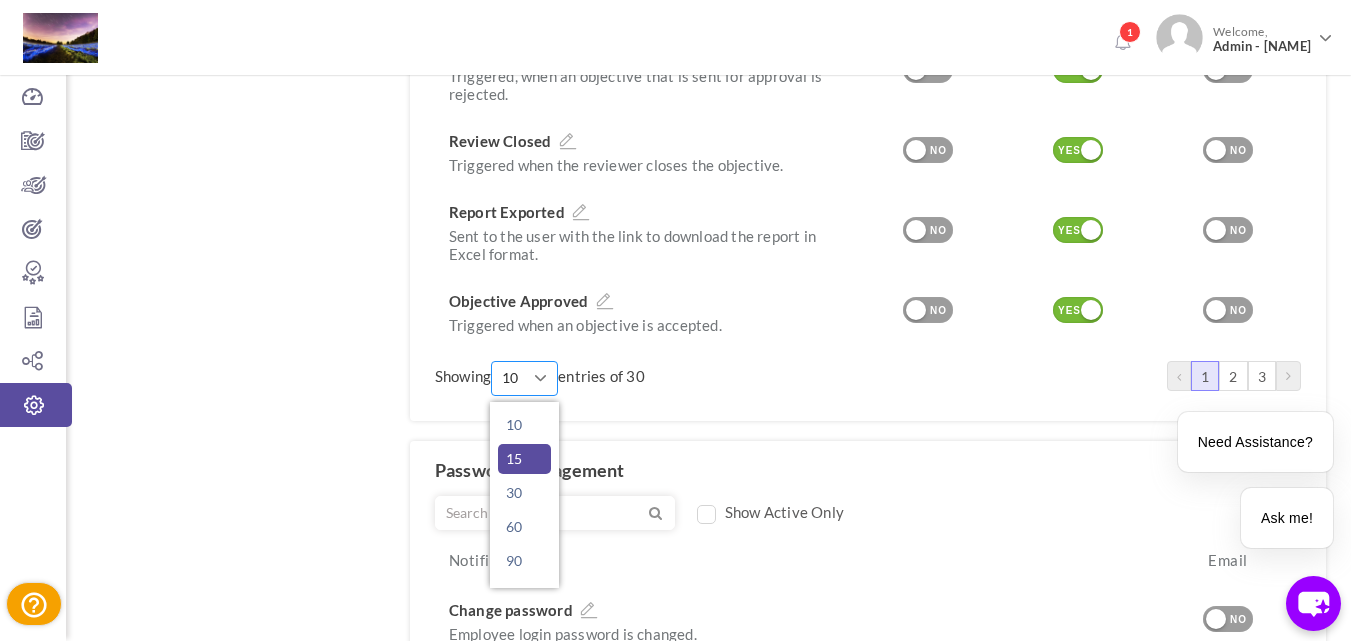 click on "15" at bounding box center [524, 425] 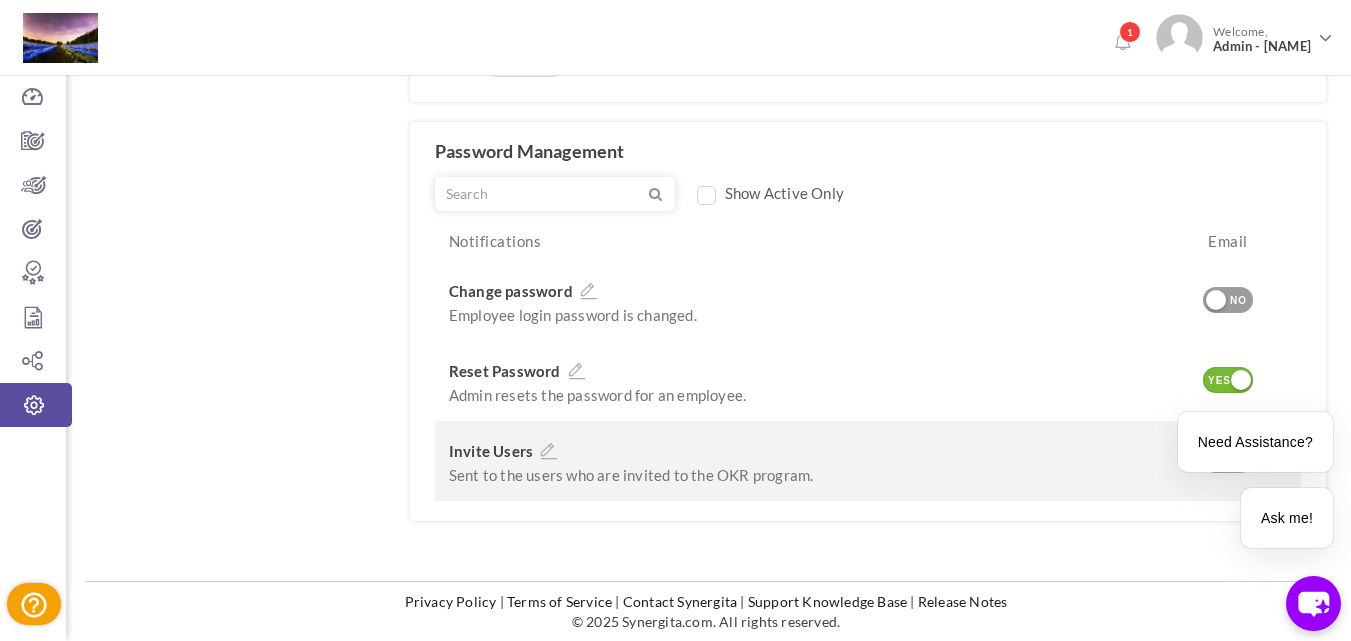 scroll, scrollTop: 1119, scrollLeft: 0, axis: vertical 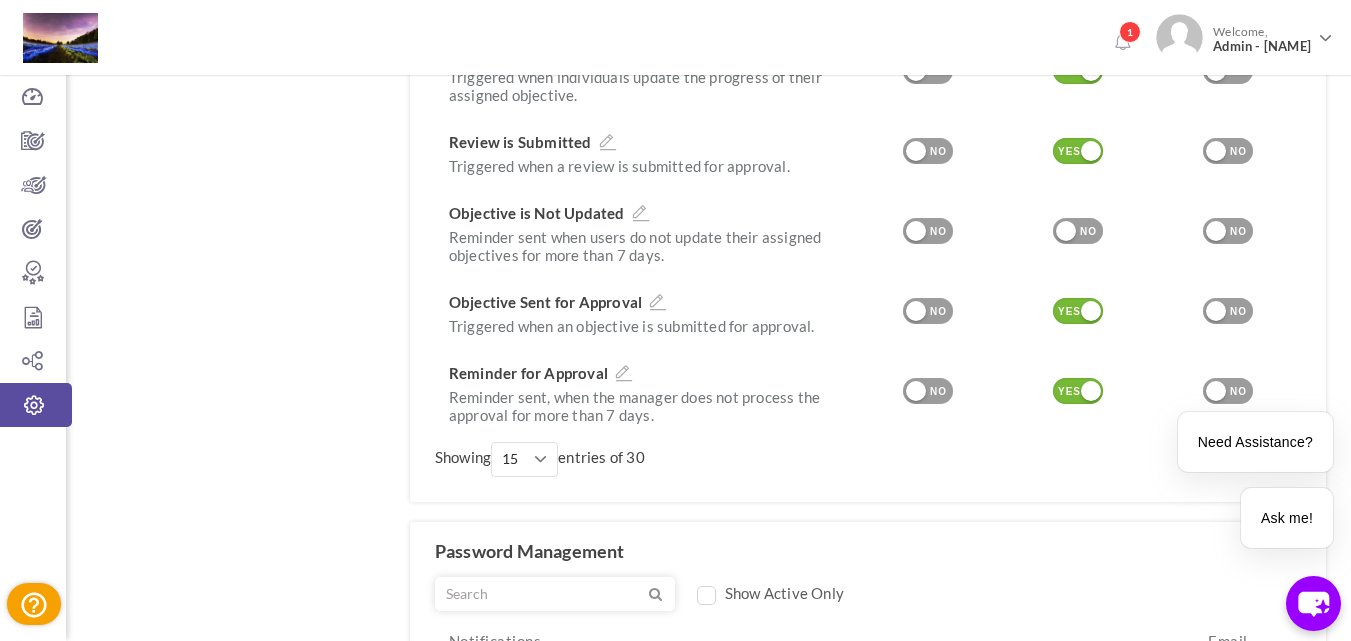 click on "Showing   10 15 30 60 90 15   10 15 30 60 90   entries of 30" at bounding box center (540, 459) 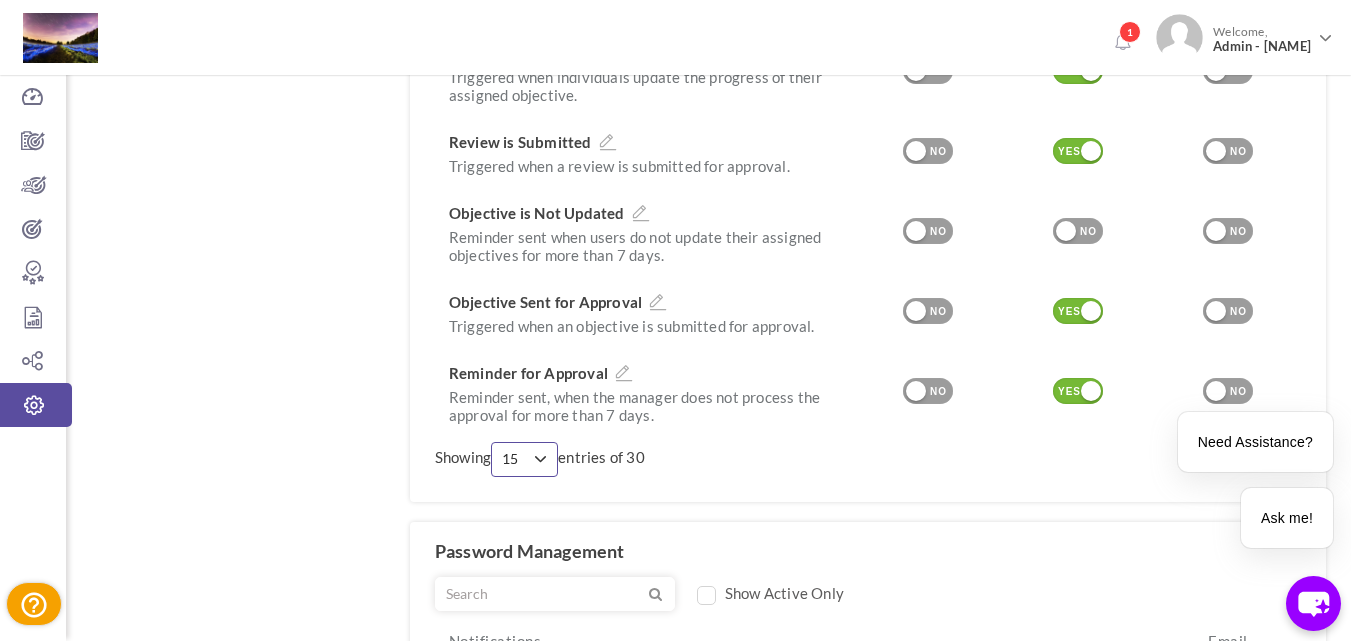 click on "15" at bounding box center [524, 459] 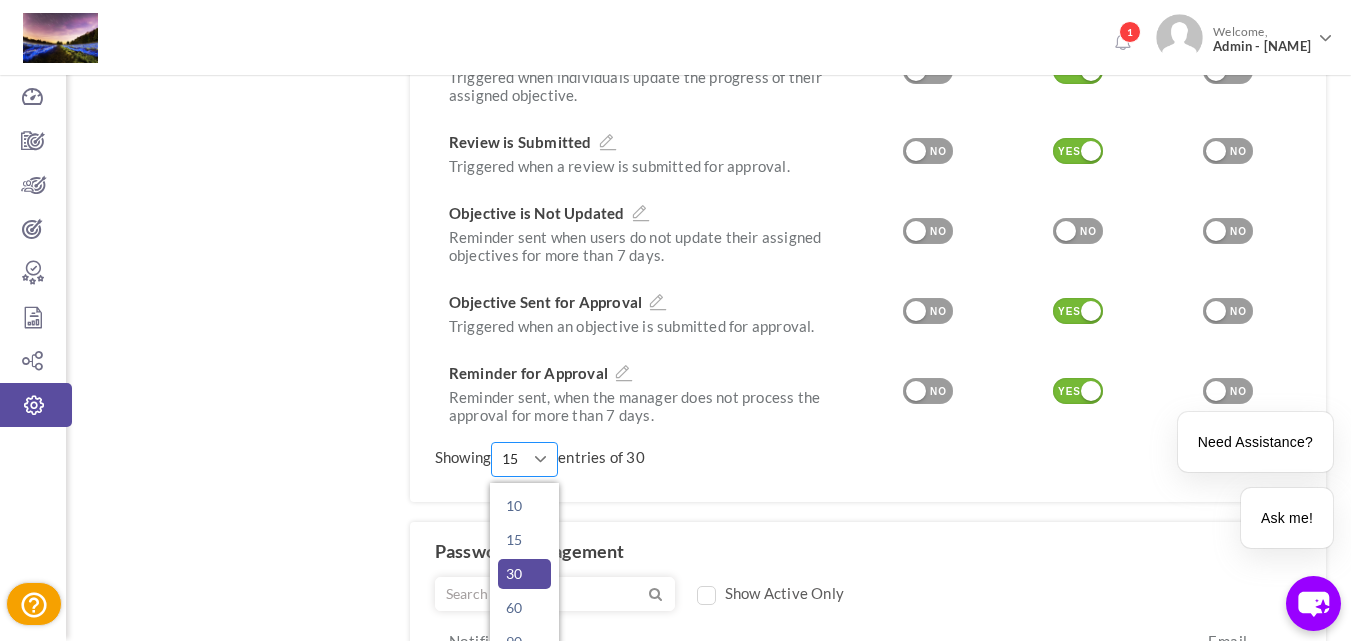 click on "30" at bounding box center (524, 506) 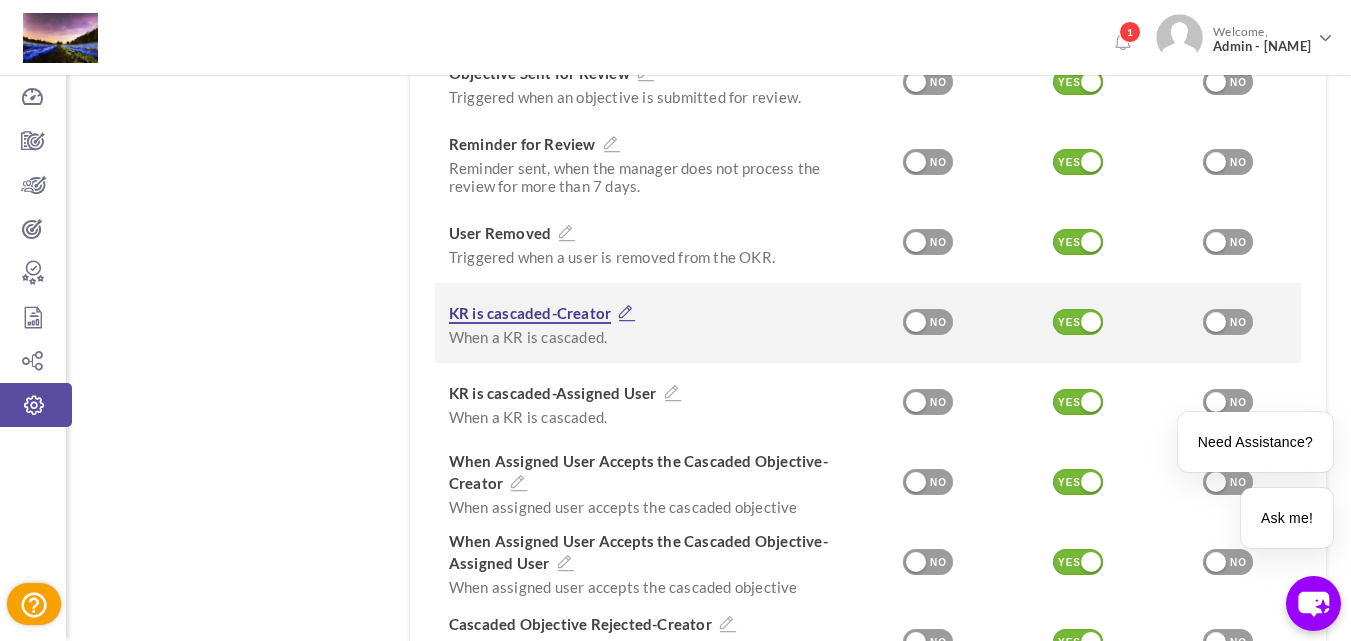 scroll, scrollTop: 1719, scrollLeft: 0, axis: vertical 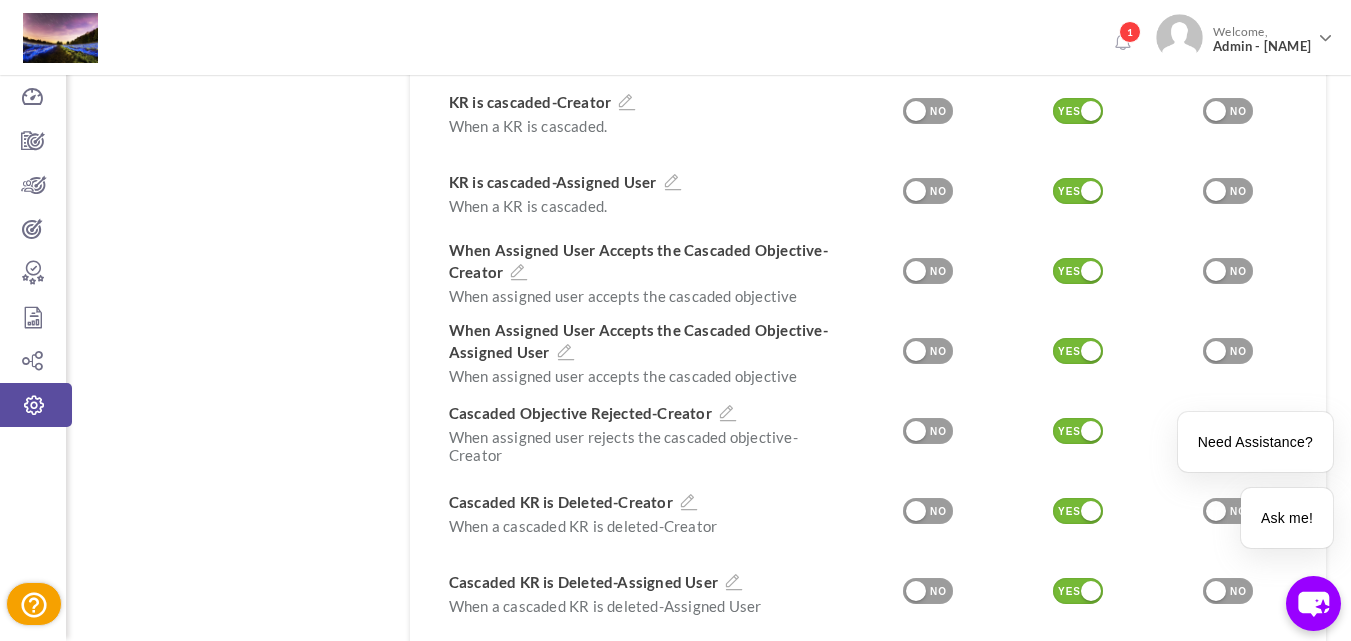click at bounding box center (0, 0) 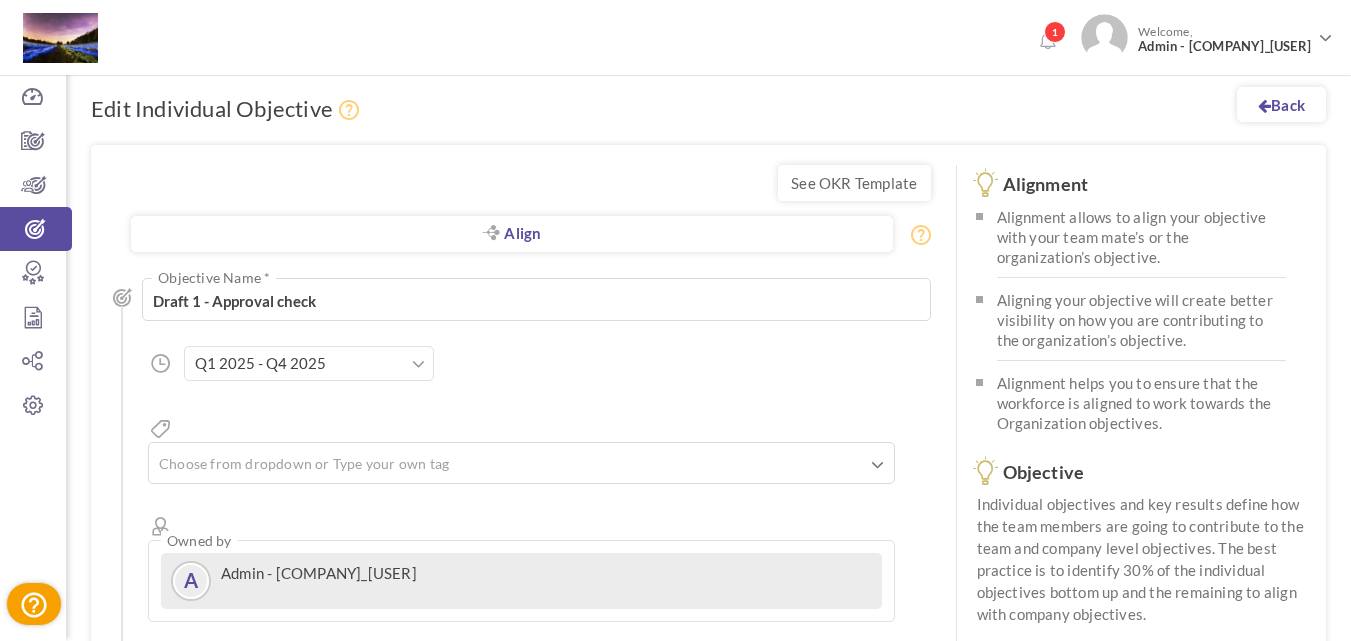 scroll, scrollTop: 0, scrollLeft: 0, axis: both 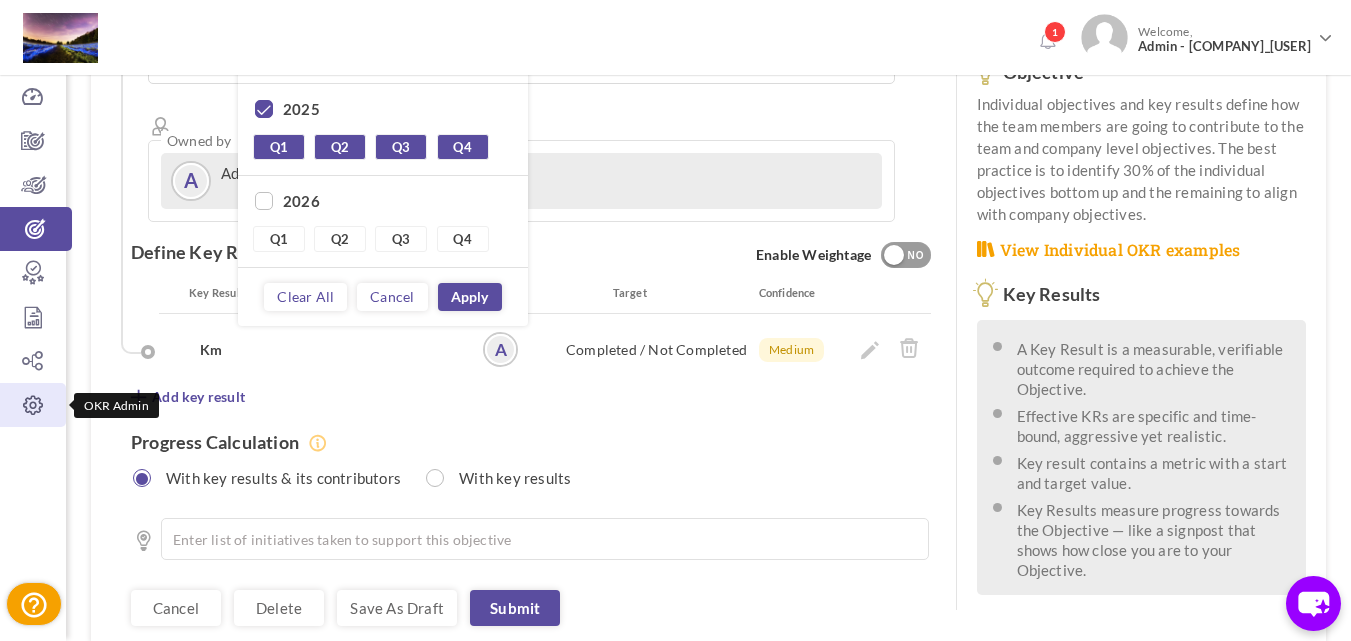 click at bounding box center [33, 405] 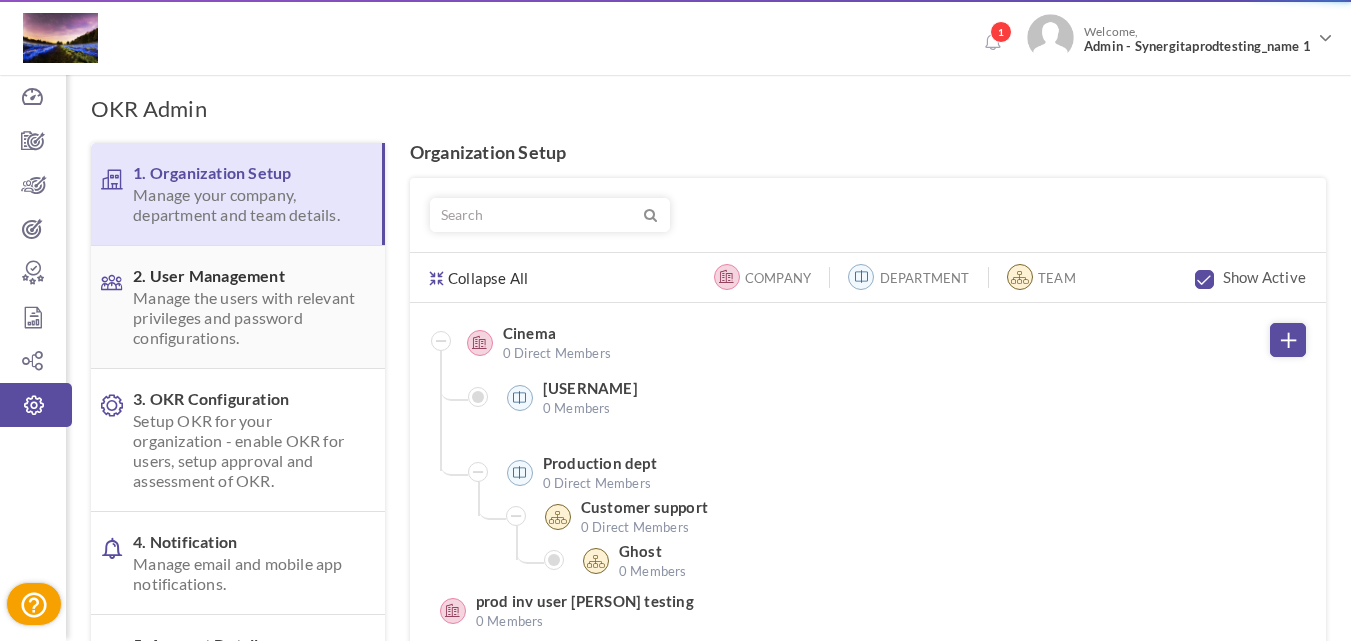 scroll, scrollTop: 0, scrollLeft: 0, axis: both 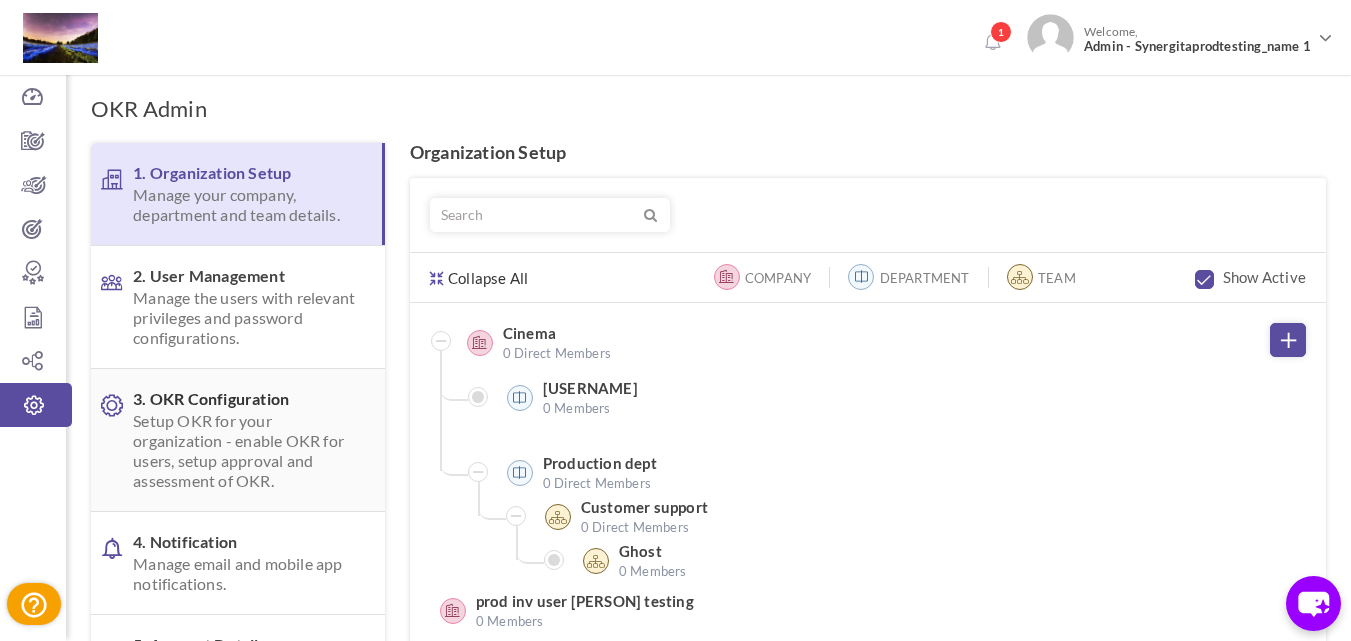 click on "3. OKR Configuration
Setup OKR for your organization - enable OKR for users, setup approval and assessment of OKR." at bounding box center [238, 440] 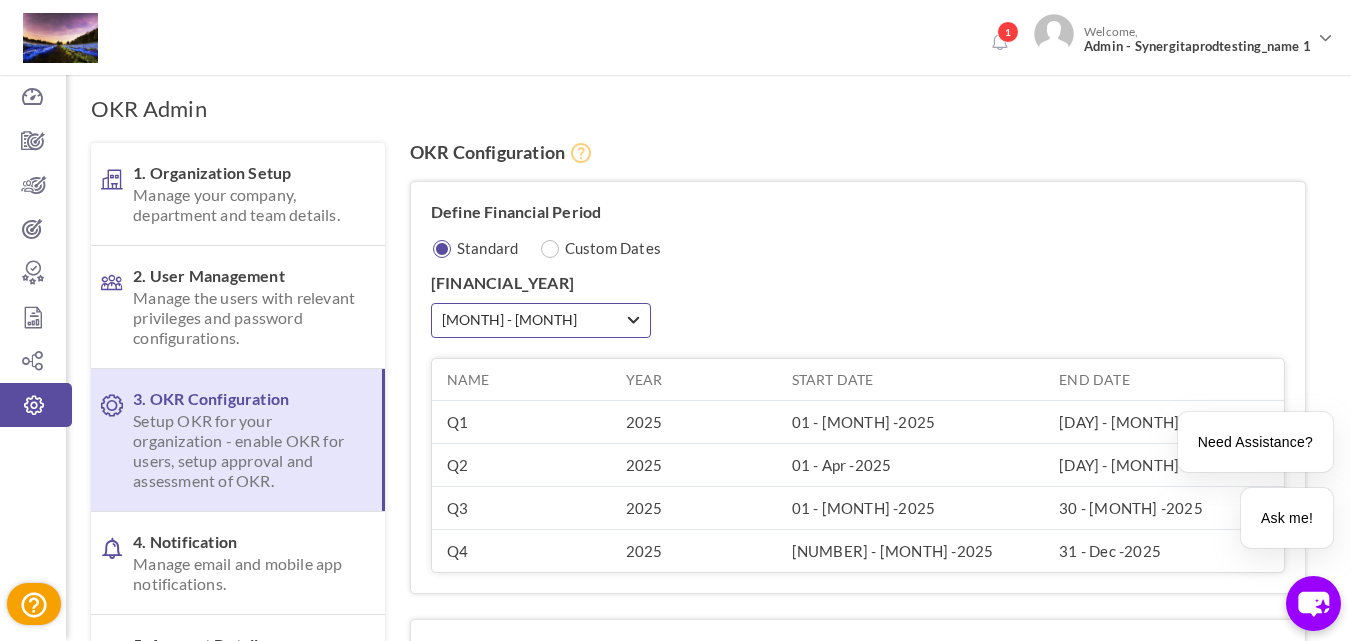click on "Jan - Dec" at bounding box center (533, 320) 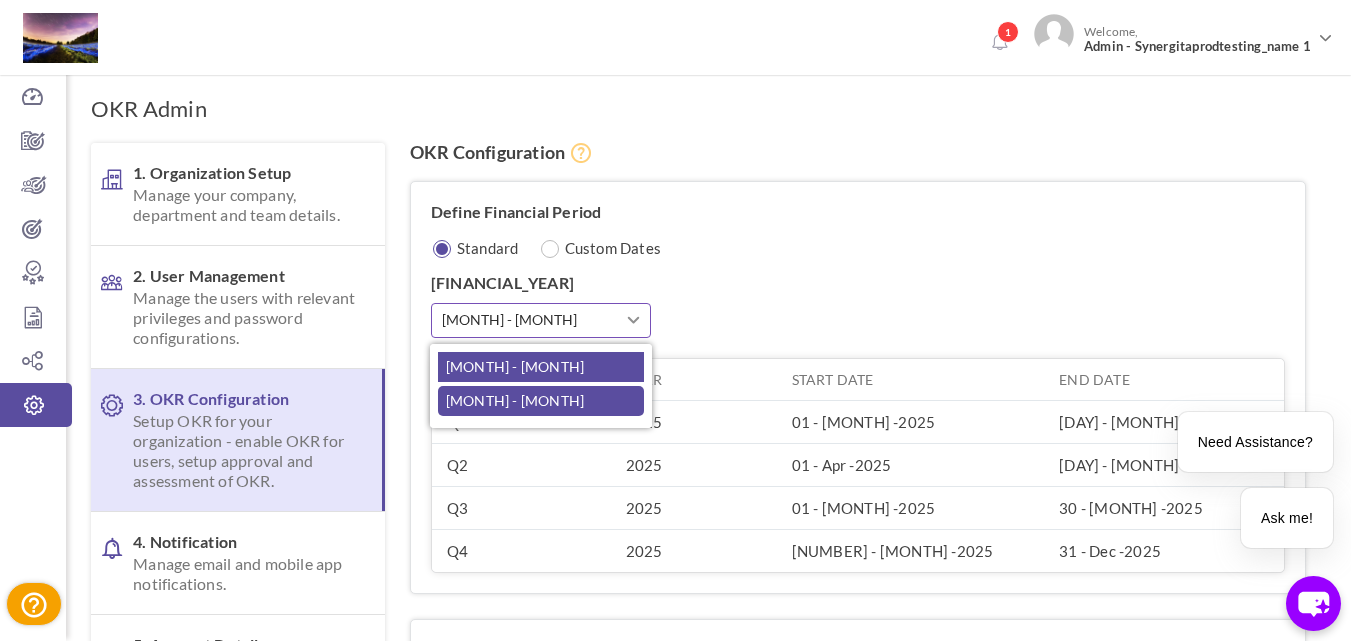click on "Apr - Mar" at bounding box center [515, 400] 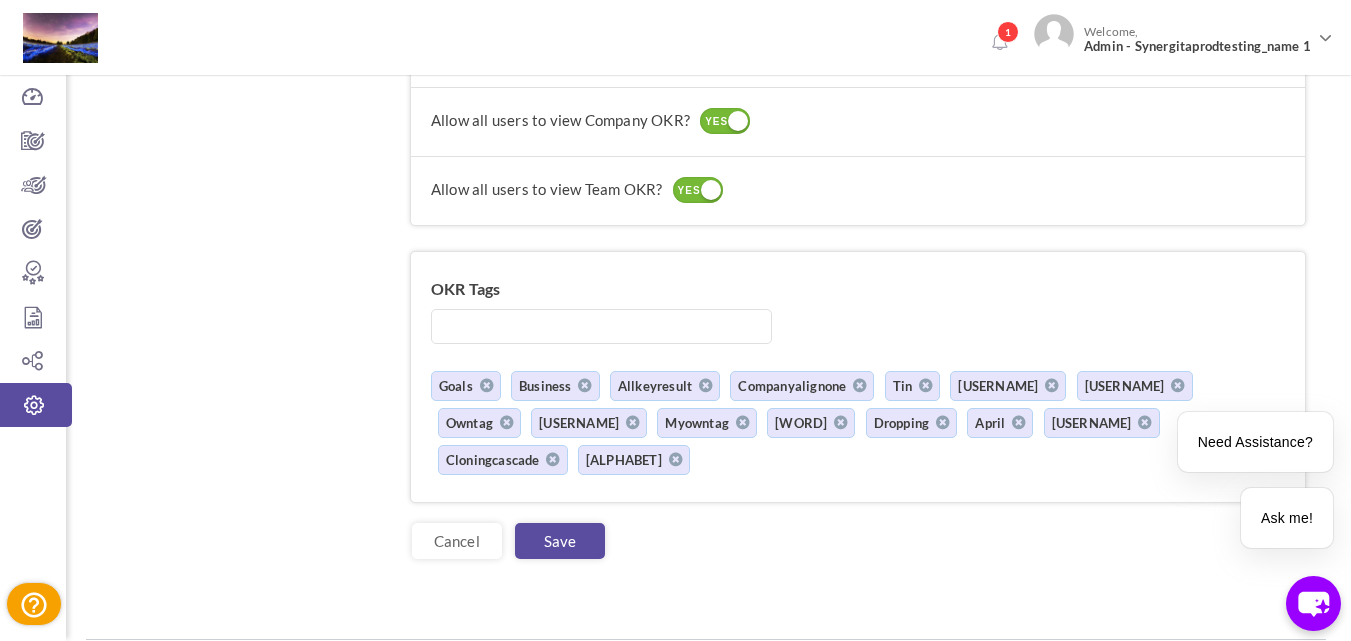 scroll, scrollTop: 2112, scrollLeft: 0, axis: vertical 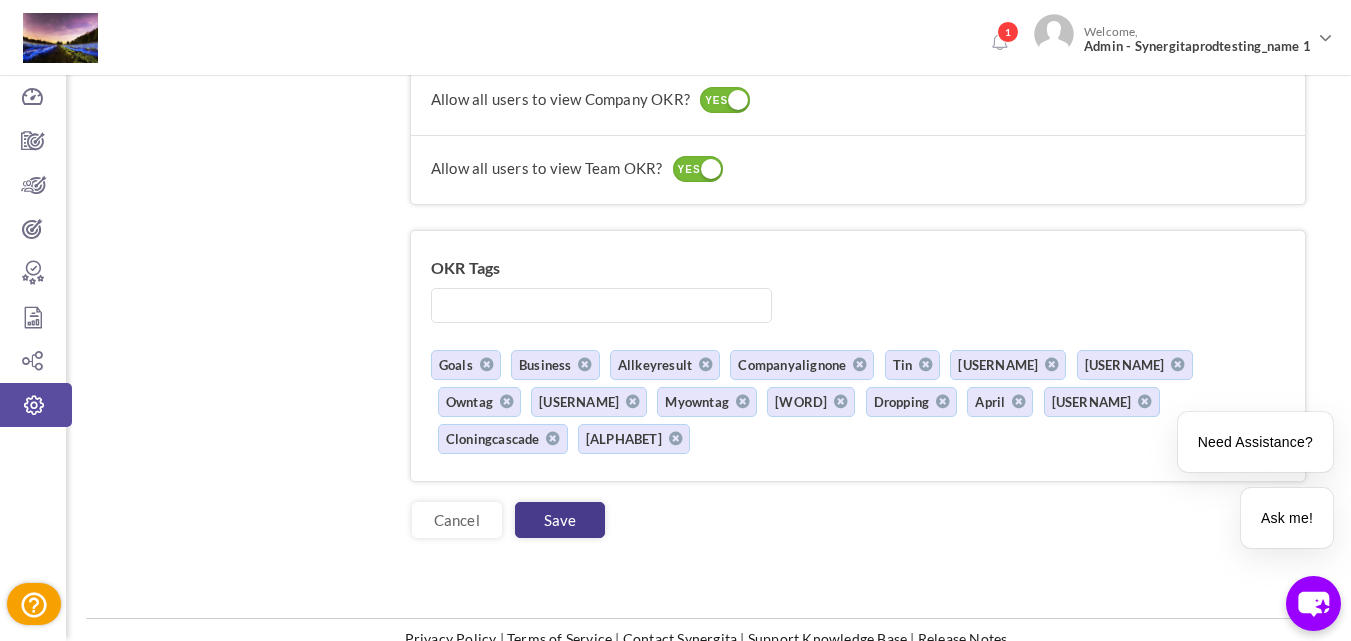 click on "Save" at bounding box center (560, 520) 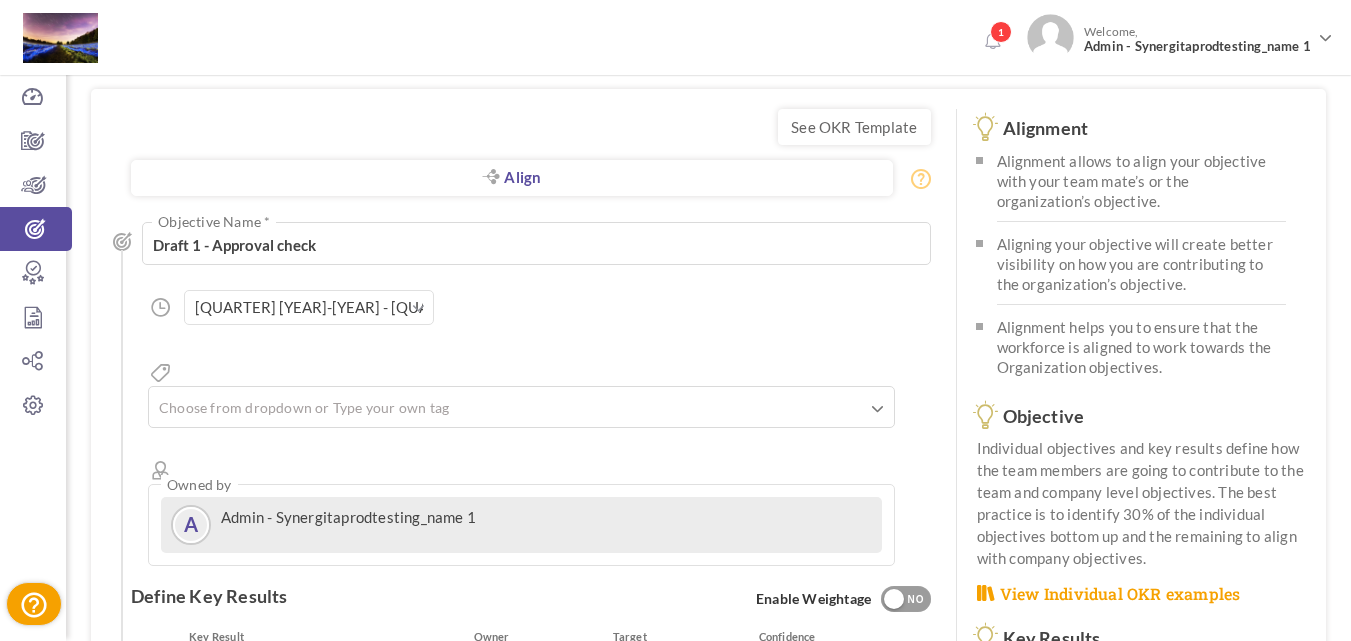 scroll, scrollTop: 0, scrollLeft: 0, axis: both 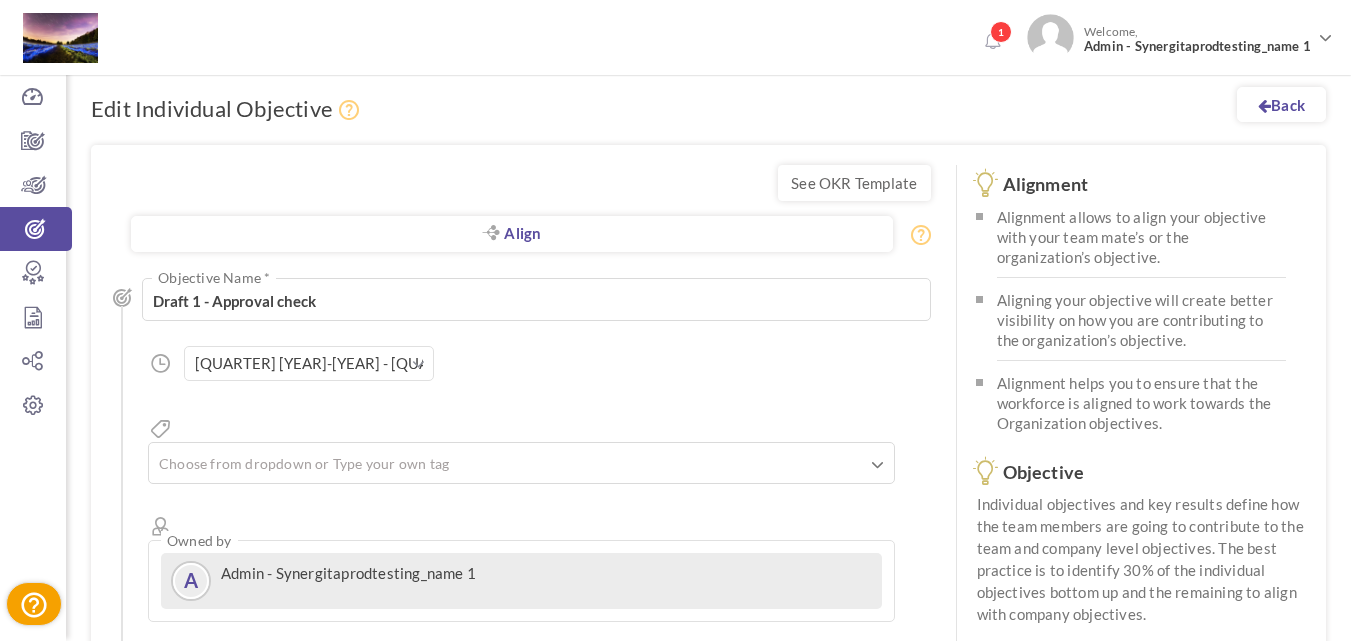 click on "[QUARTER] [YEAR]-[YEAR] - [QUARTER] [YEAR]-[YEAR]" at bounding box center (309, 363) 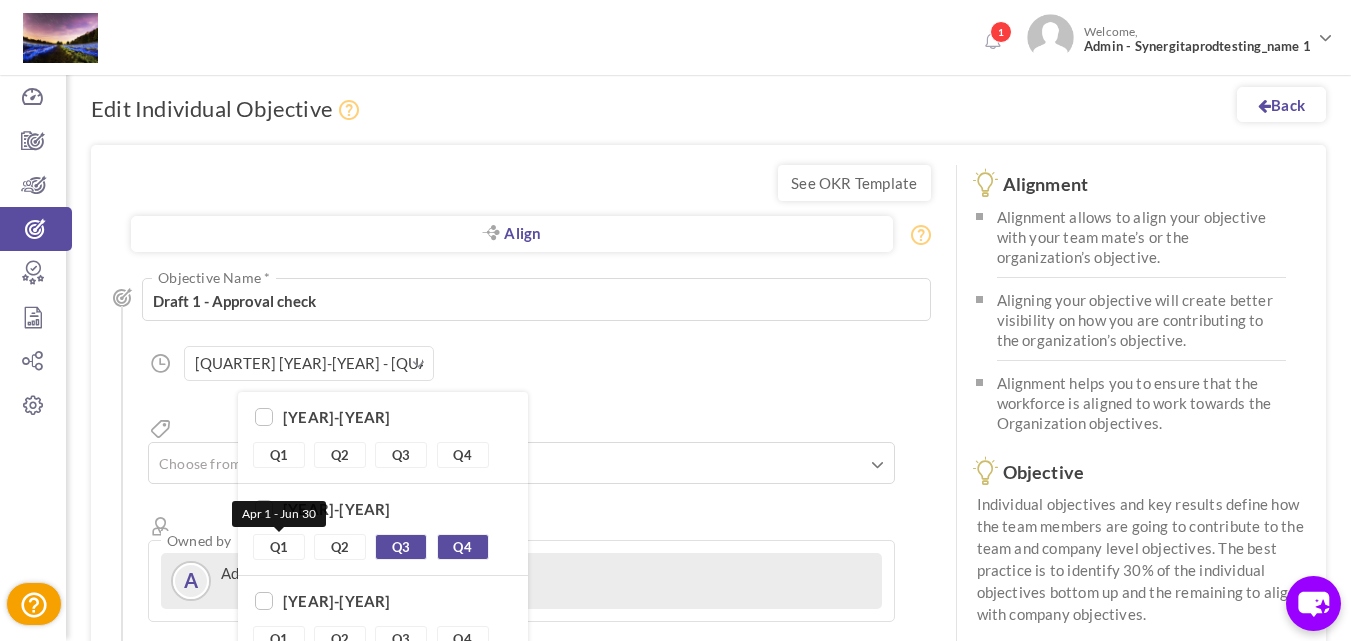 click on "Q1" at bounding box center (279, 547) 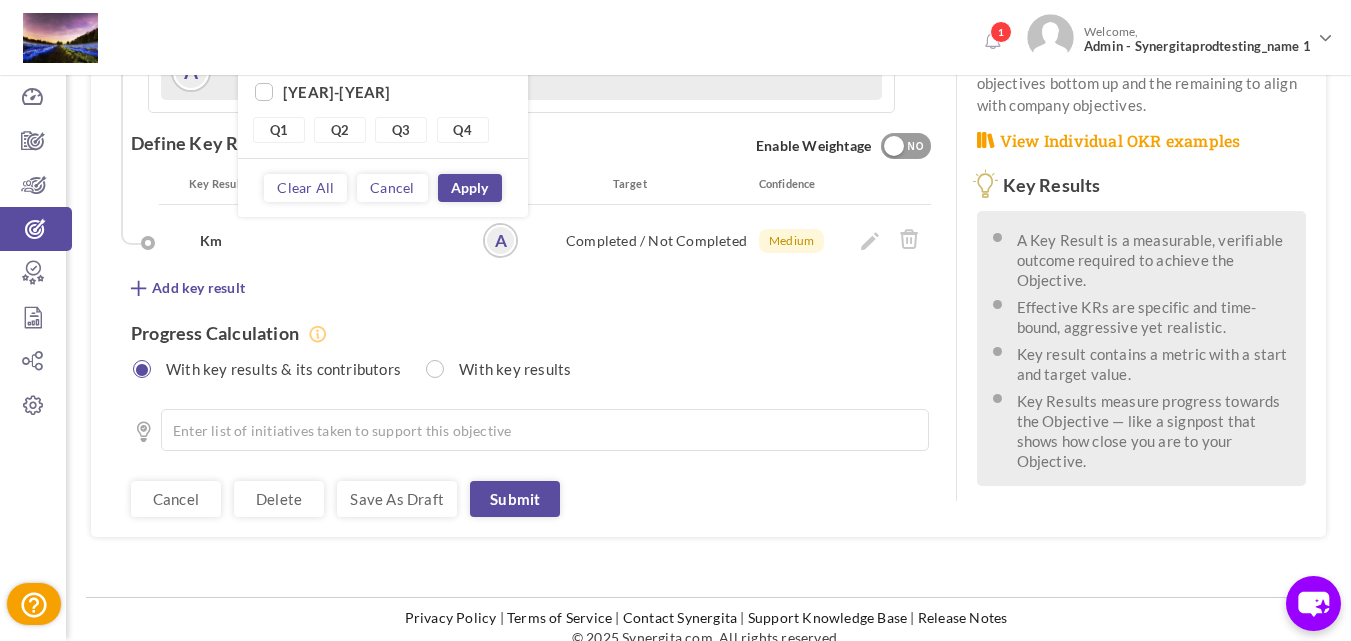 scroll, scrollTop: 309, scrollLeft: 0, axis: vertical 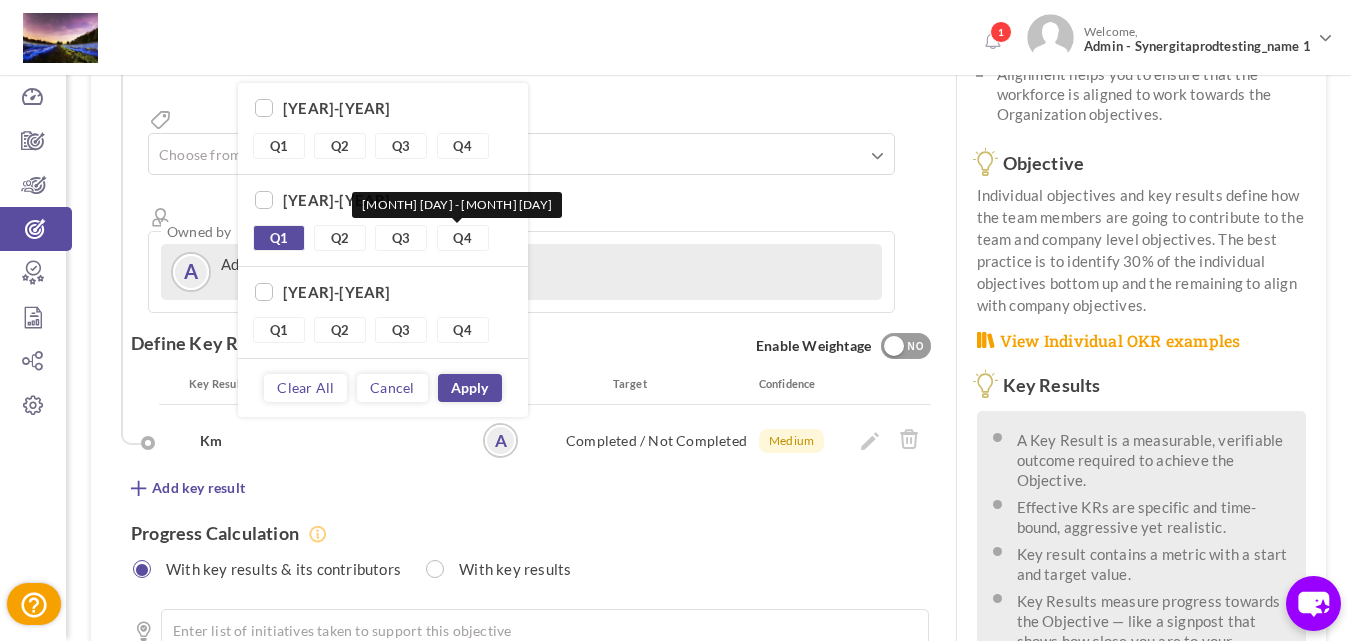 click on "Q3" at bounding box center [401, 238] 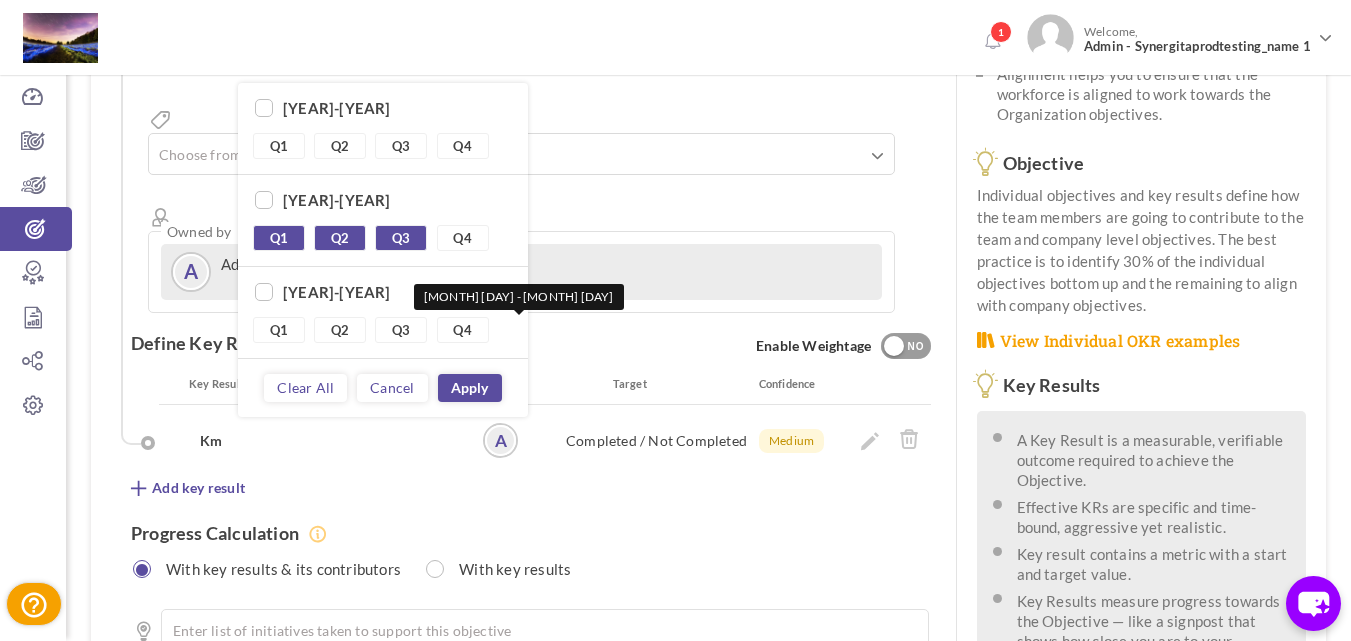 click on "Q4" at bounding box center (463, 330) 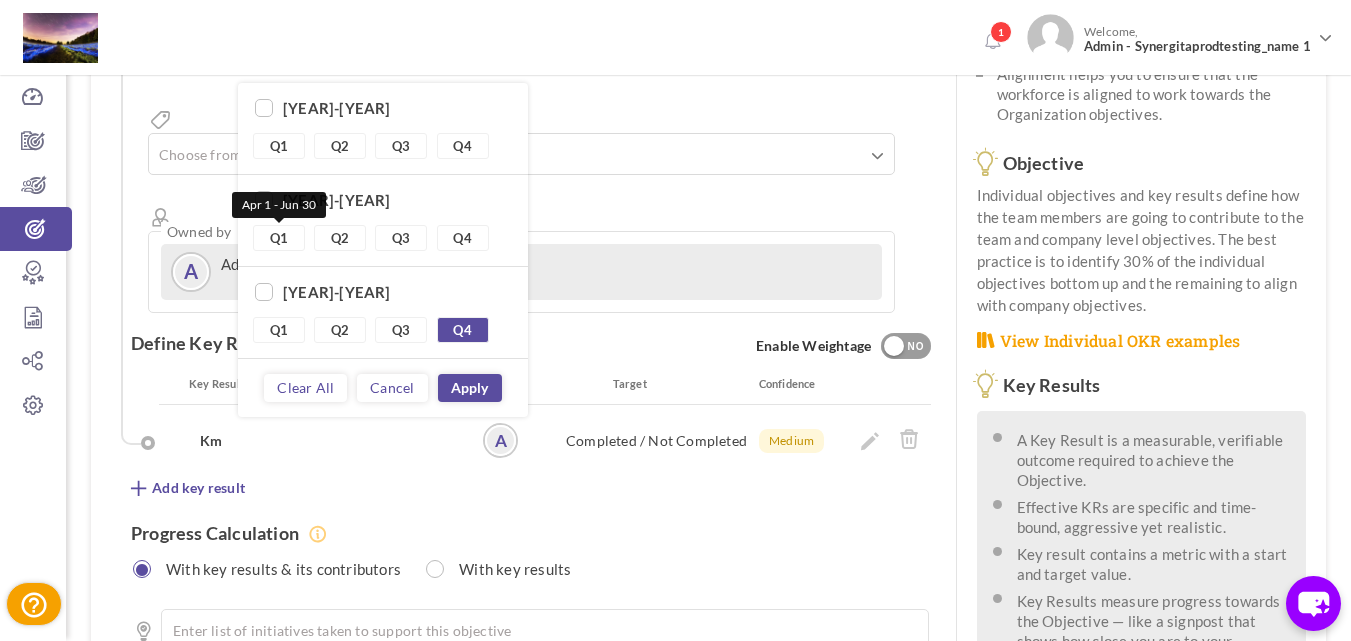 click on "Q1" at bounding box center [279, 238] 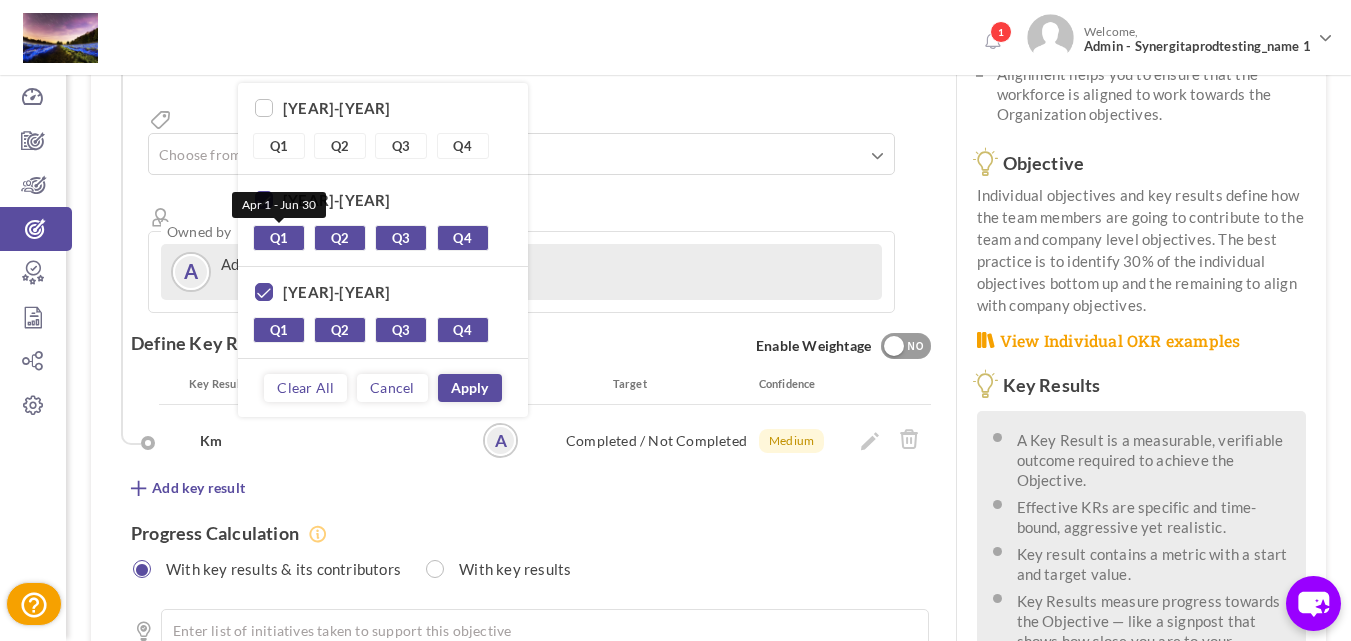 click on "Q1" at bounding box center [279, 238] 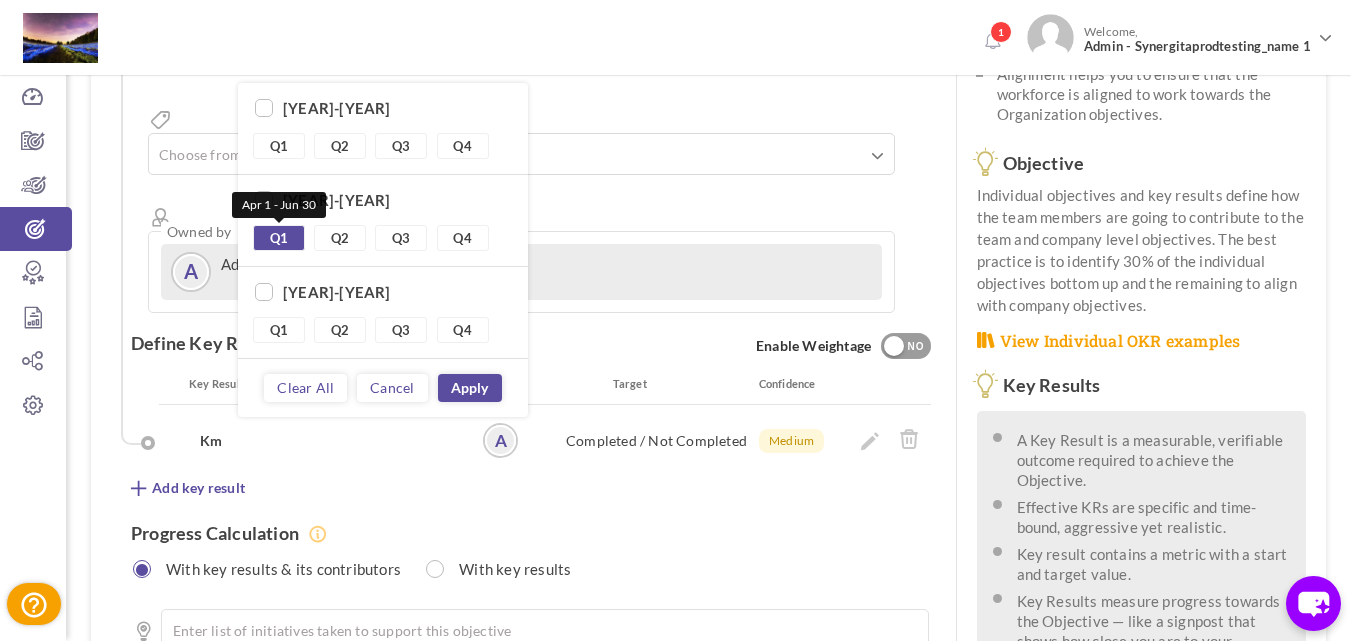 click on "Q1" at bounding box center (279, 238) 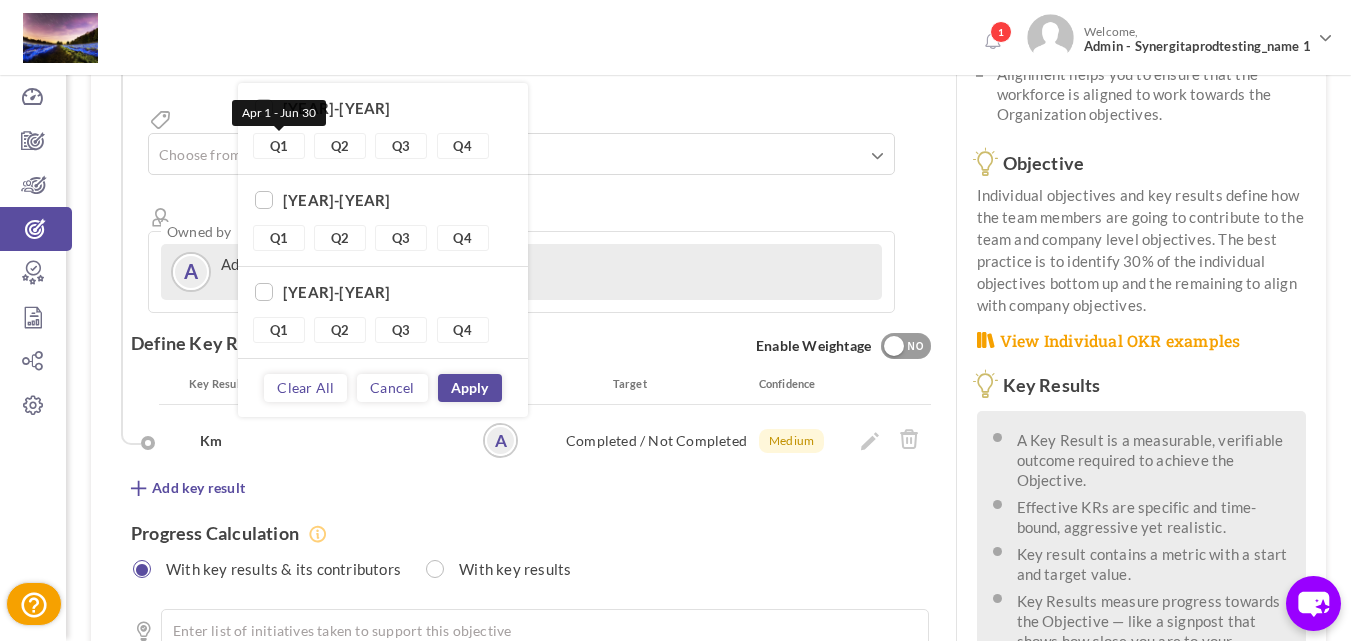 click on "Q1" at bounding box center (279, 146) 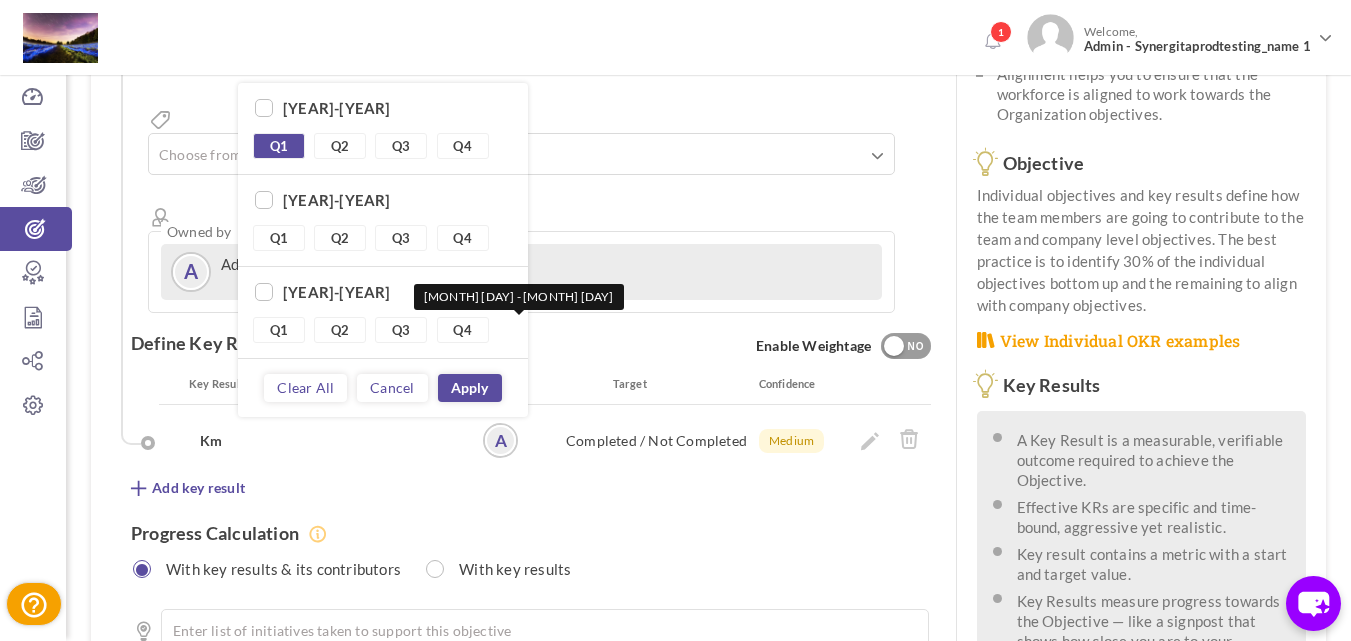 click on "Q4" at bounding box center (463, 330) 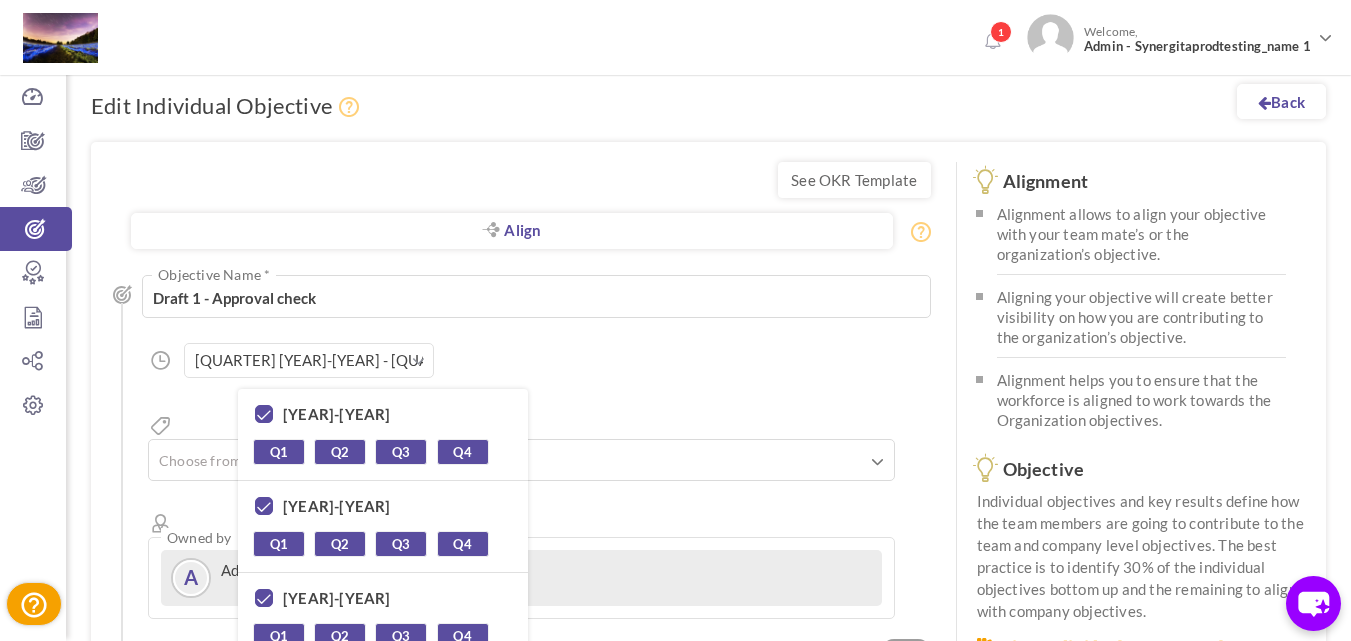 scroll, scrollTop: 0, scrollLeft: 0, axis: both 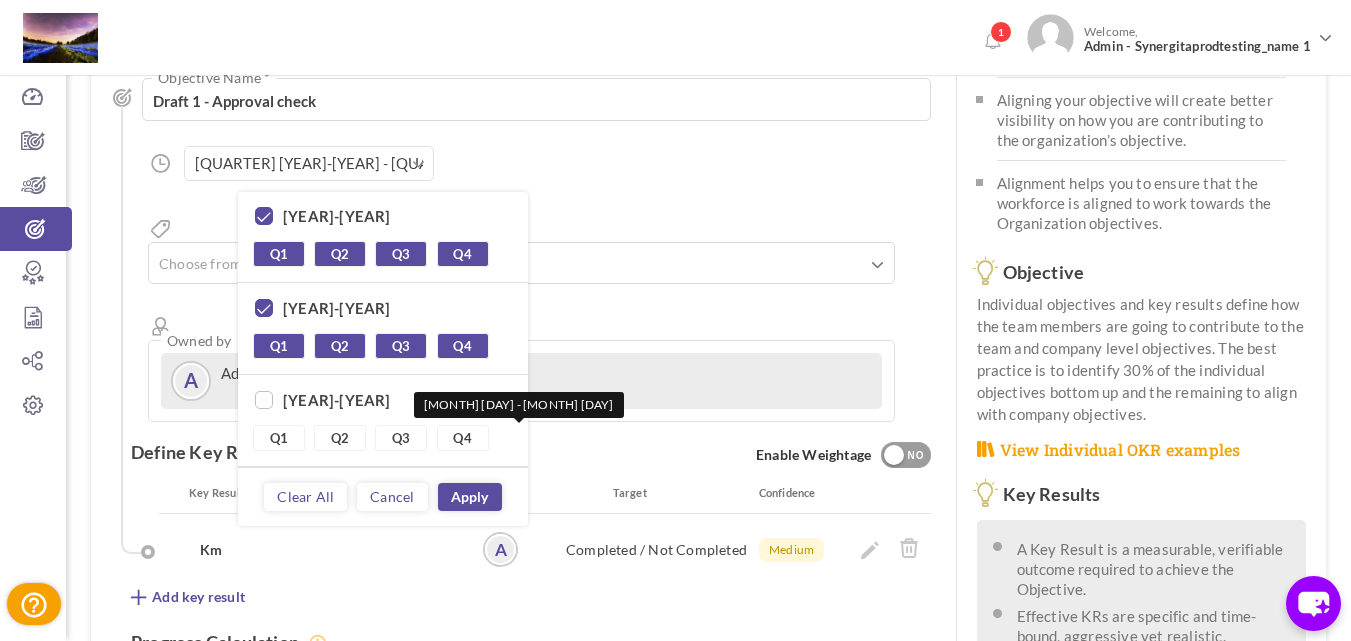 click on "Q4" at bounding box center (463, 438) 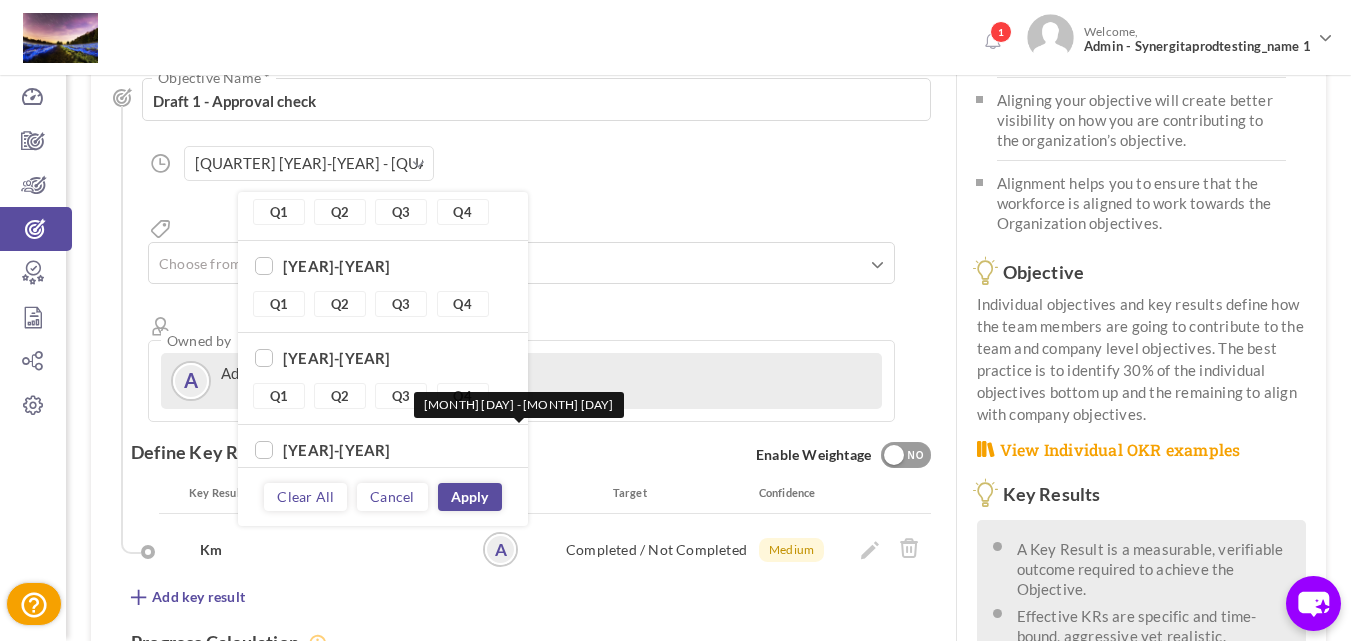 scroll, scrollTop: 0, scrollLeft: 0, axis: both 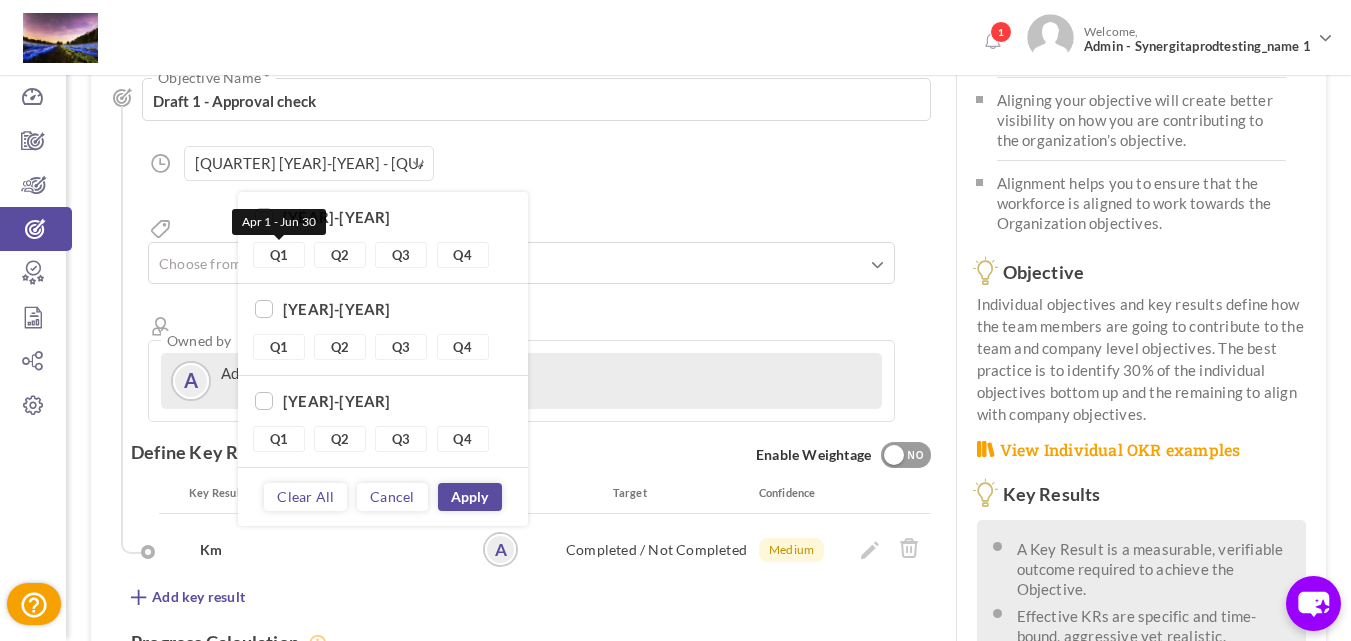 click on "Q1" at bounding box center [279, 255] 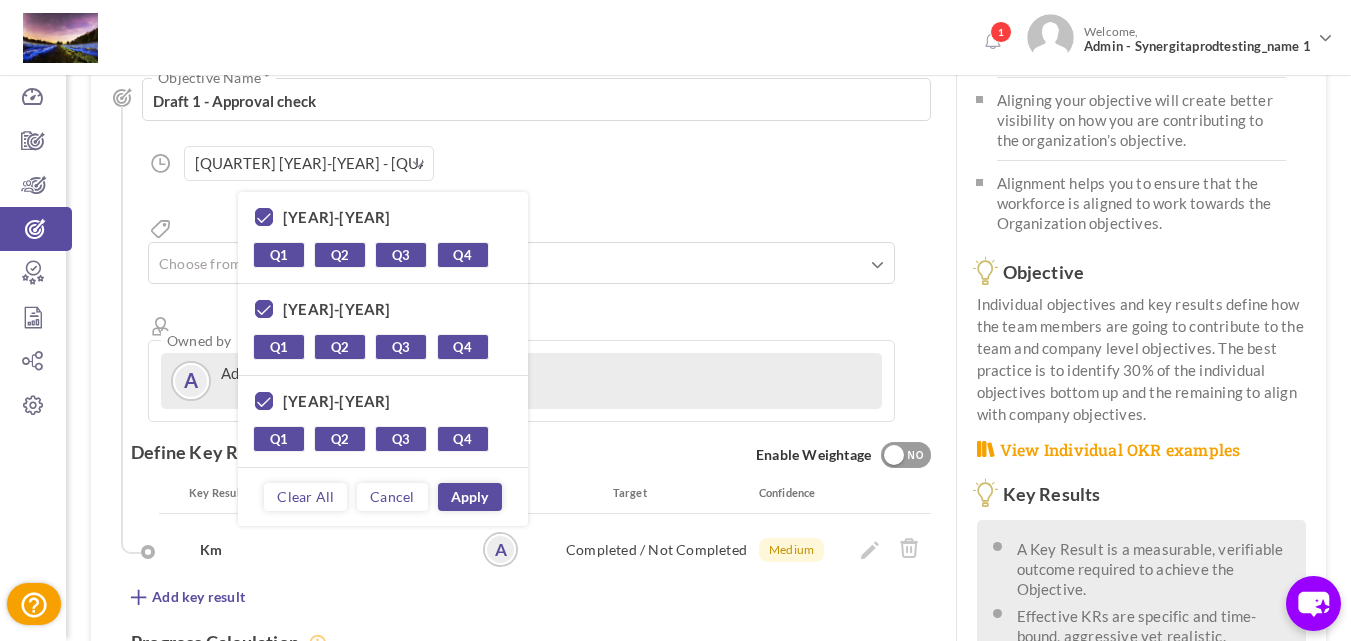 scroll, scrollTop: 93, scrollLeft: 0, axis: vertical 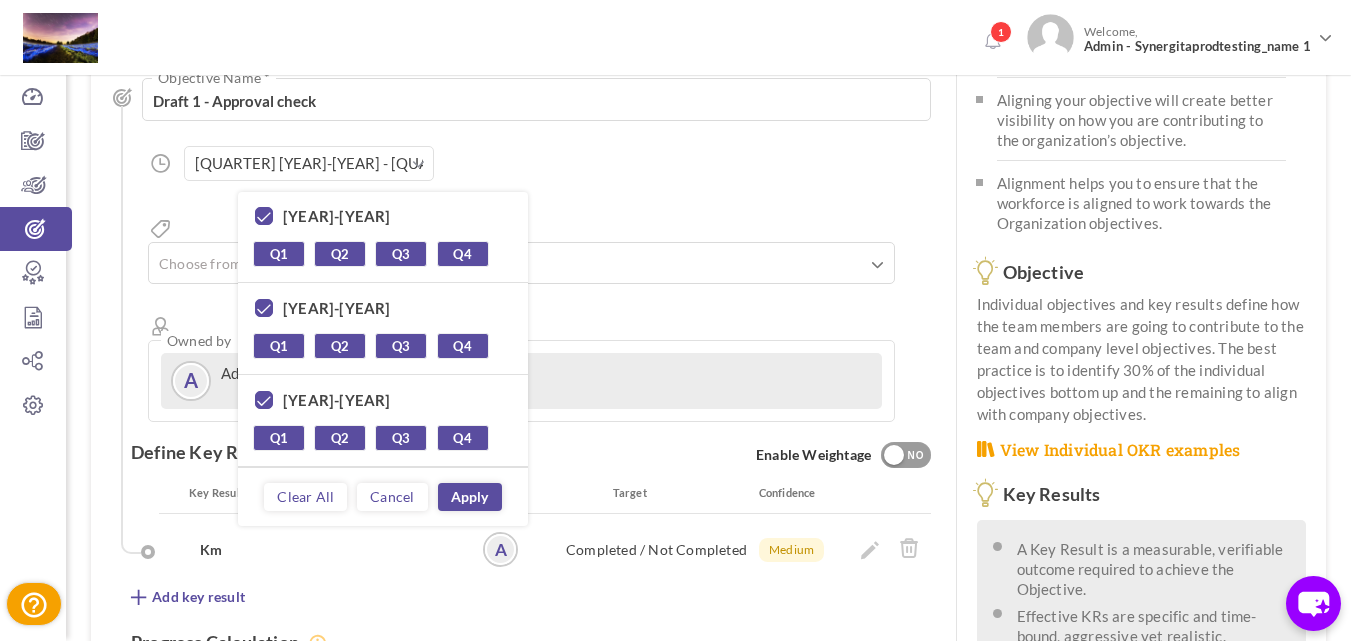 click on "[MONTH] [DAY], [YEAR] [MONTH] [DAY], [YEAR]" at bounding box center [531, 239] 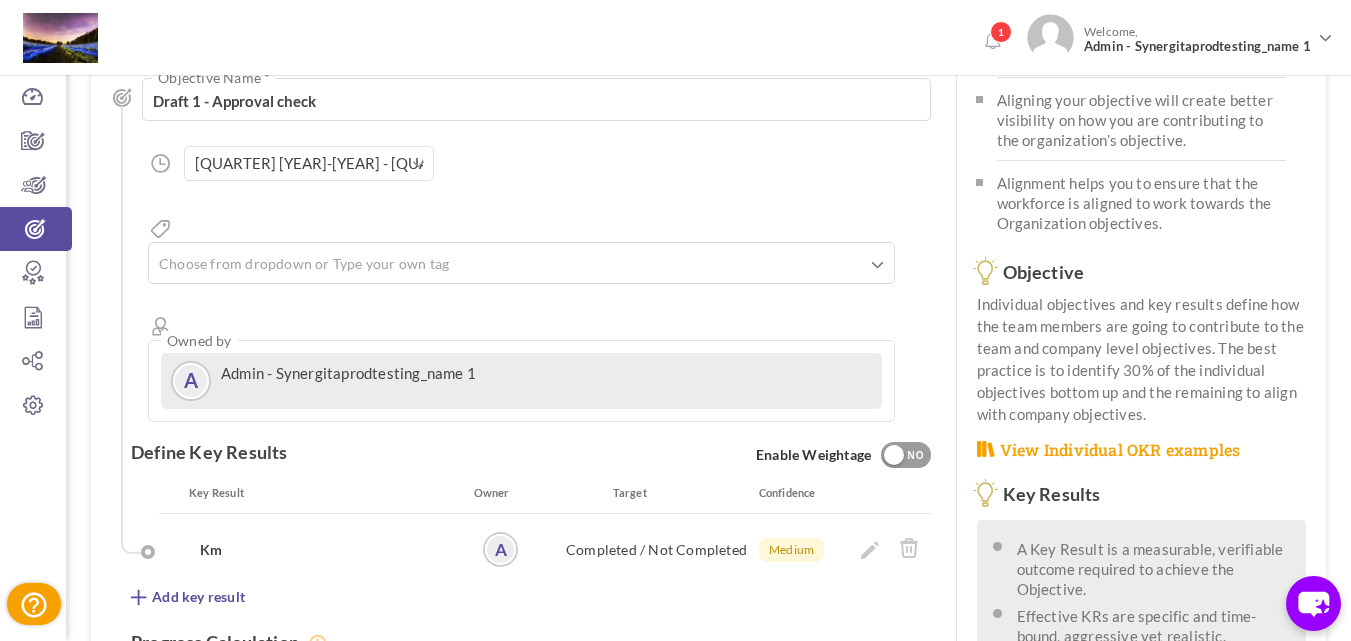 click at bounding box center (418, 164) 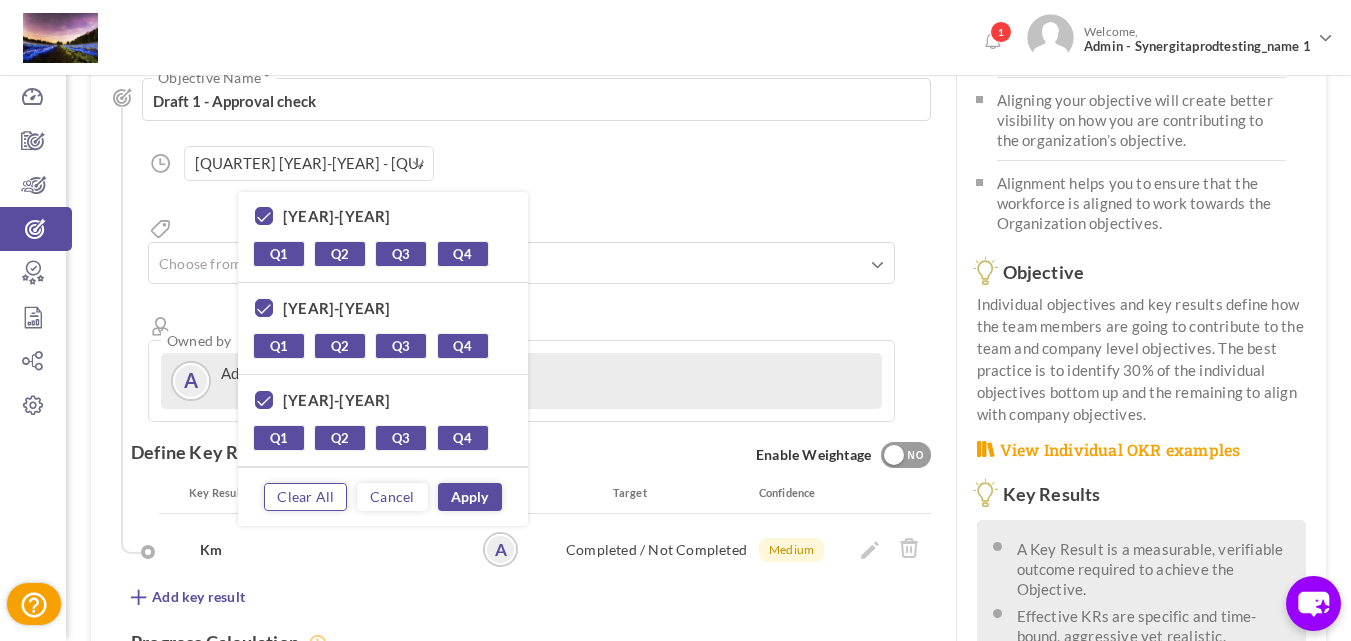 click on "Clear All" at bounding box center [305, 497] 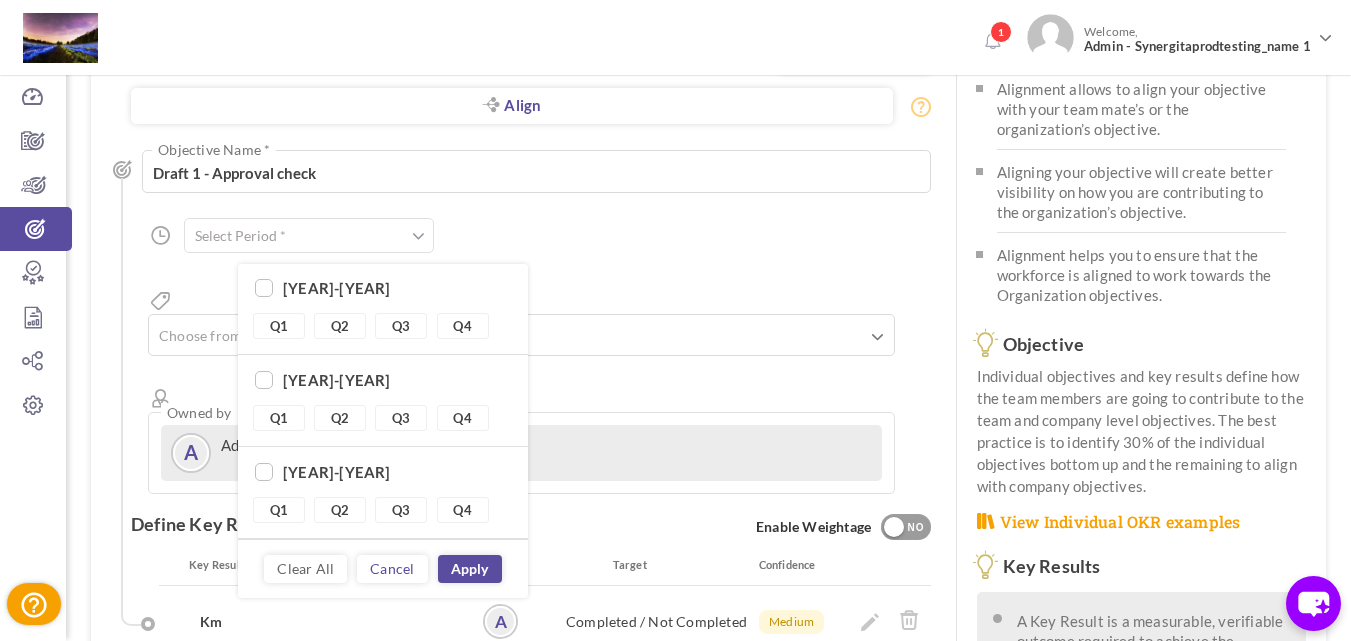 scroll, scrollTop: 200, scrollLeft: 0, axis: vertical 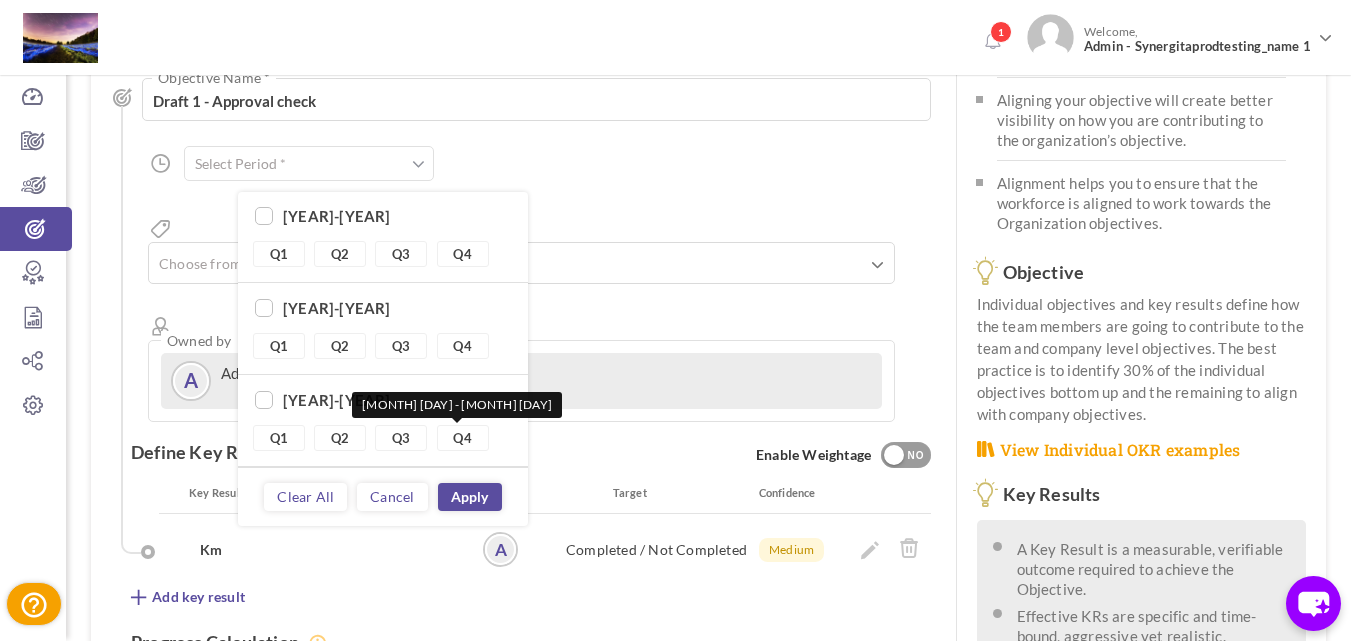click on "Q3" at bounding box center (401, 438) 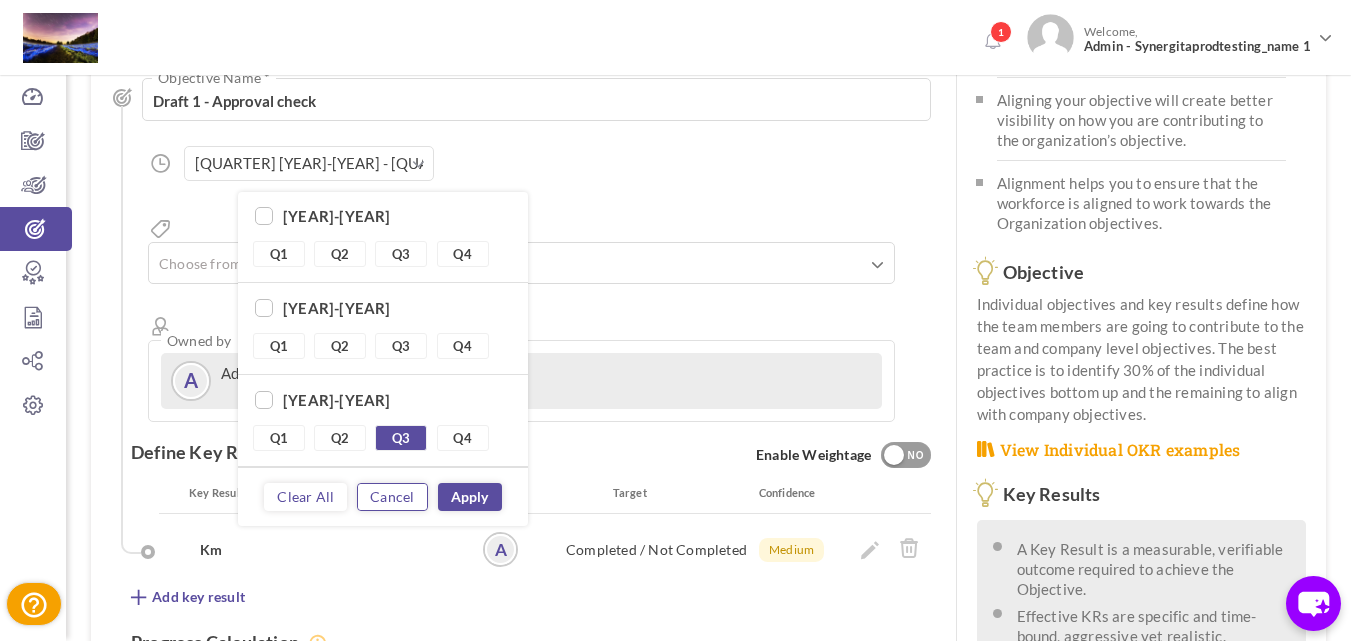 click on "Cancel" at bounding box center [392, 497] 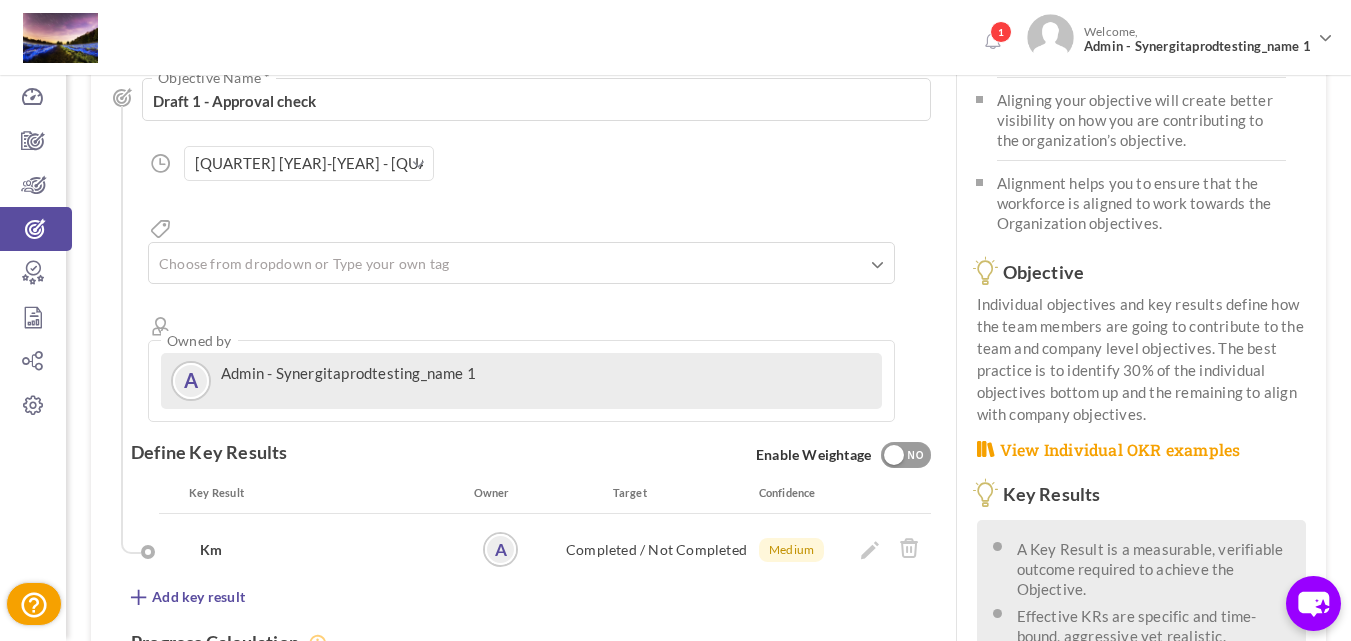 click on "[QUARTER] [YEAR]-[YEAR] - [QUARTER] [YEAR]-[YEAR]" at bounding box center [309, 163] 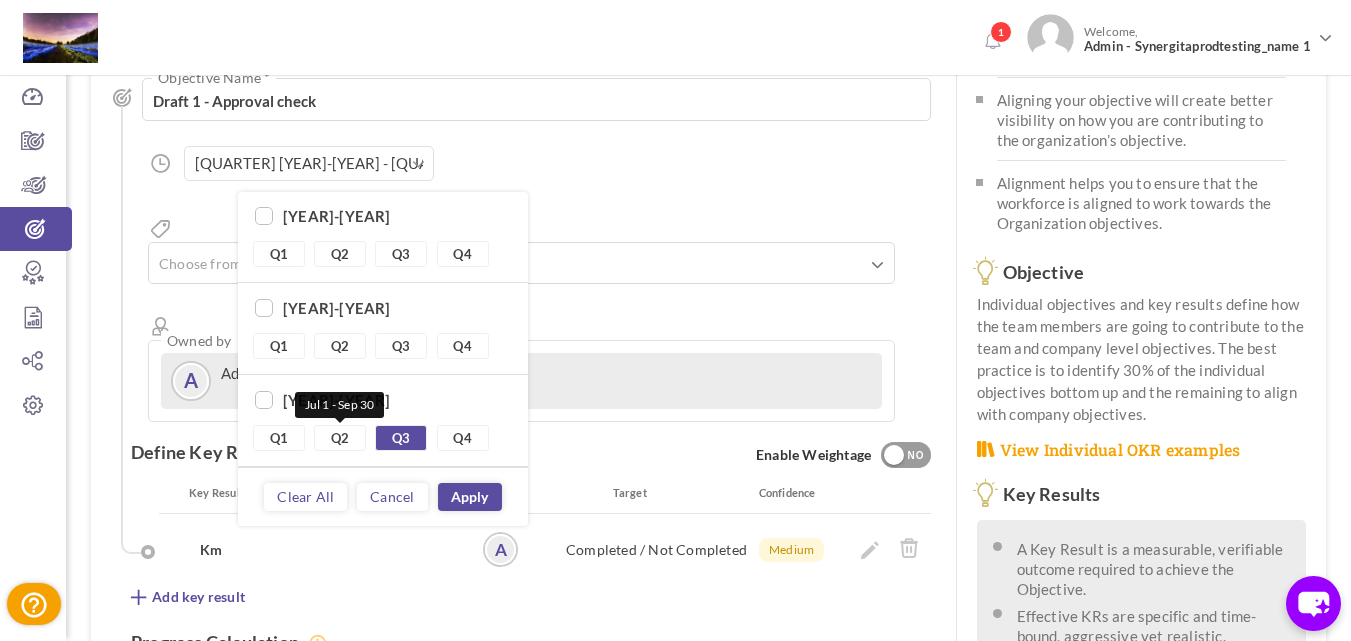 click on "Q2" at bounding box center [340, 438] 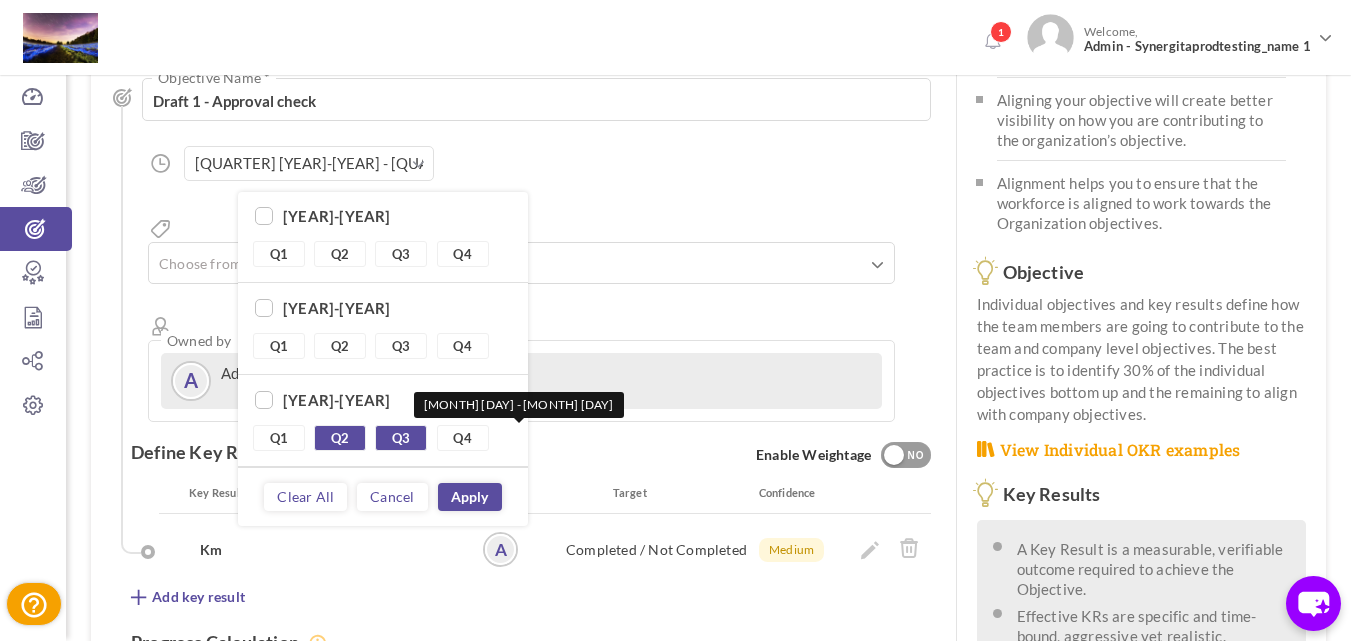 click on "Q4" at bounding box center [463, 438] 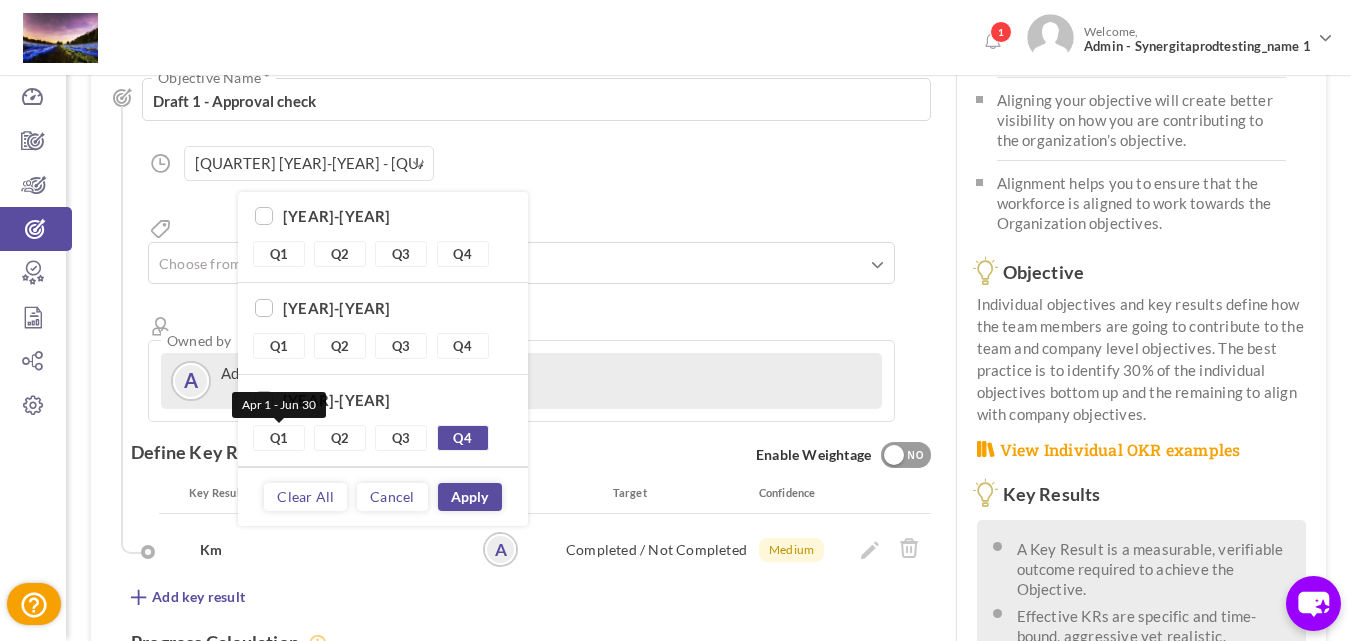 click on "Q1" at bounding box center [279, 438] 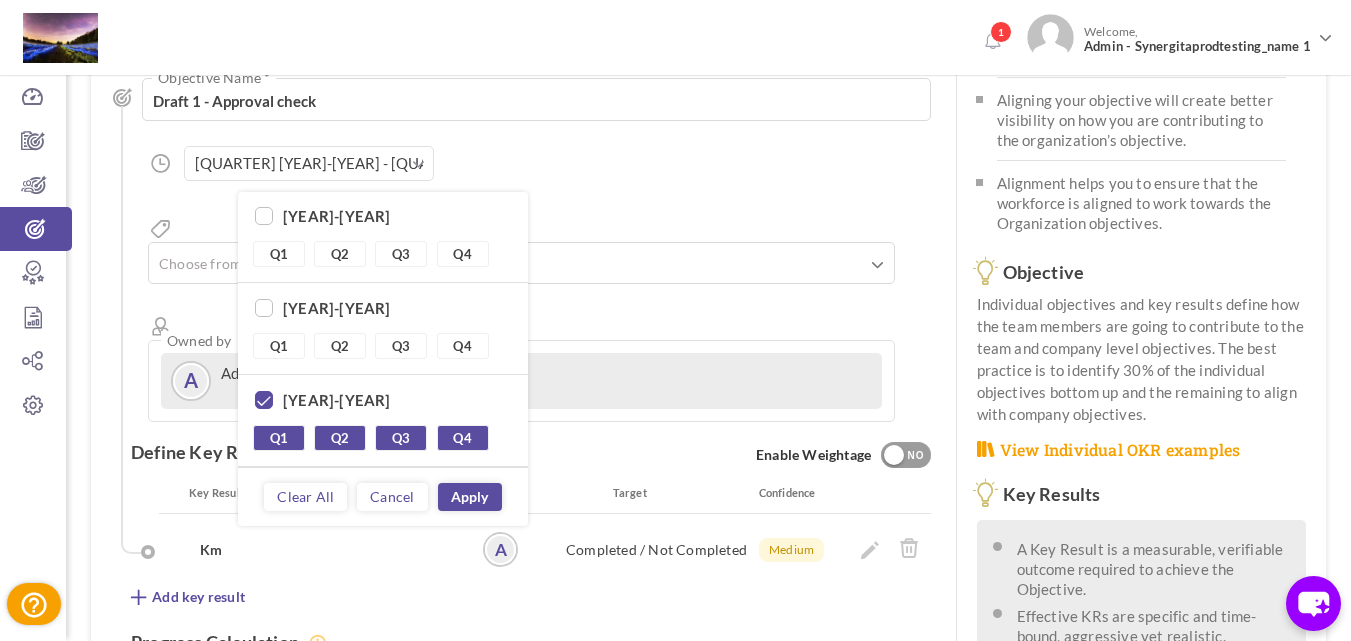 click on "Apply" at bounding box center (470, 497) 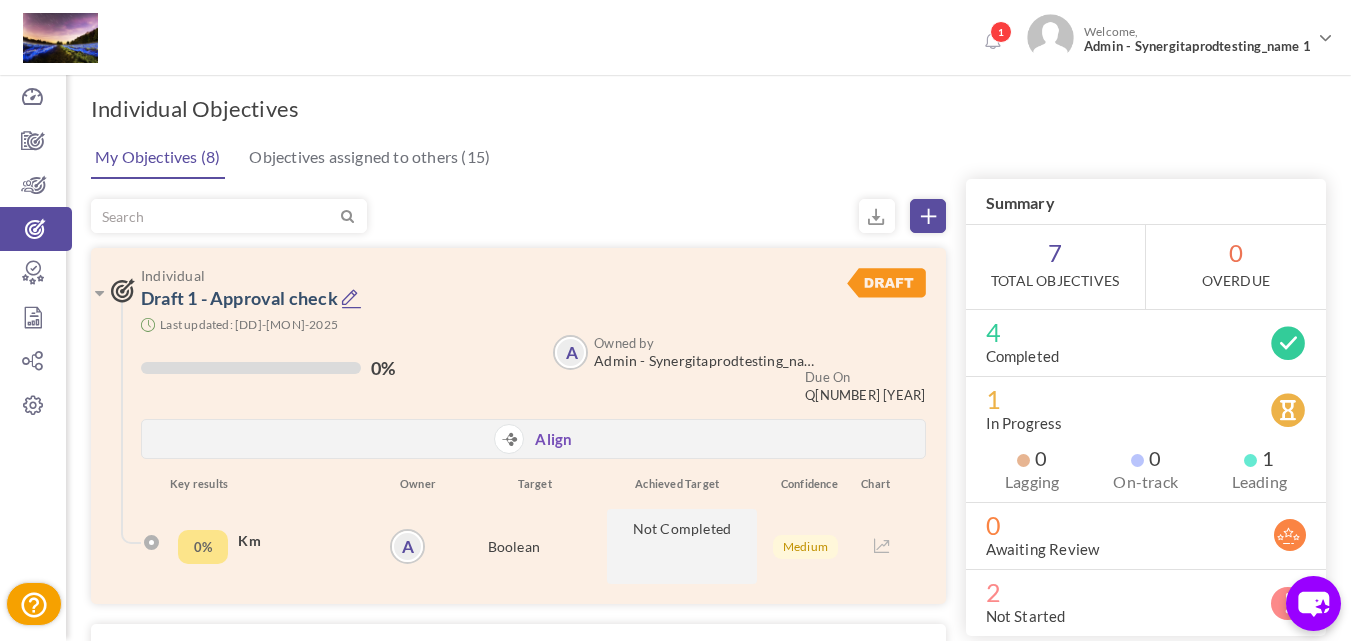 scroll, scrollTop: 0, scrollLeft: 0, axis: both 